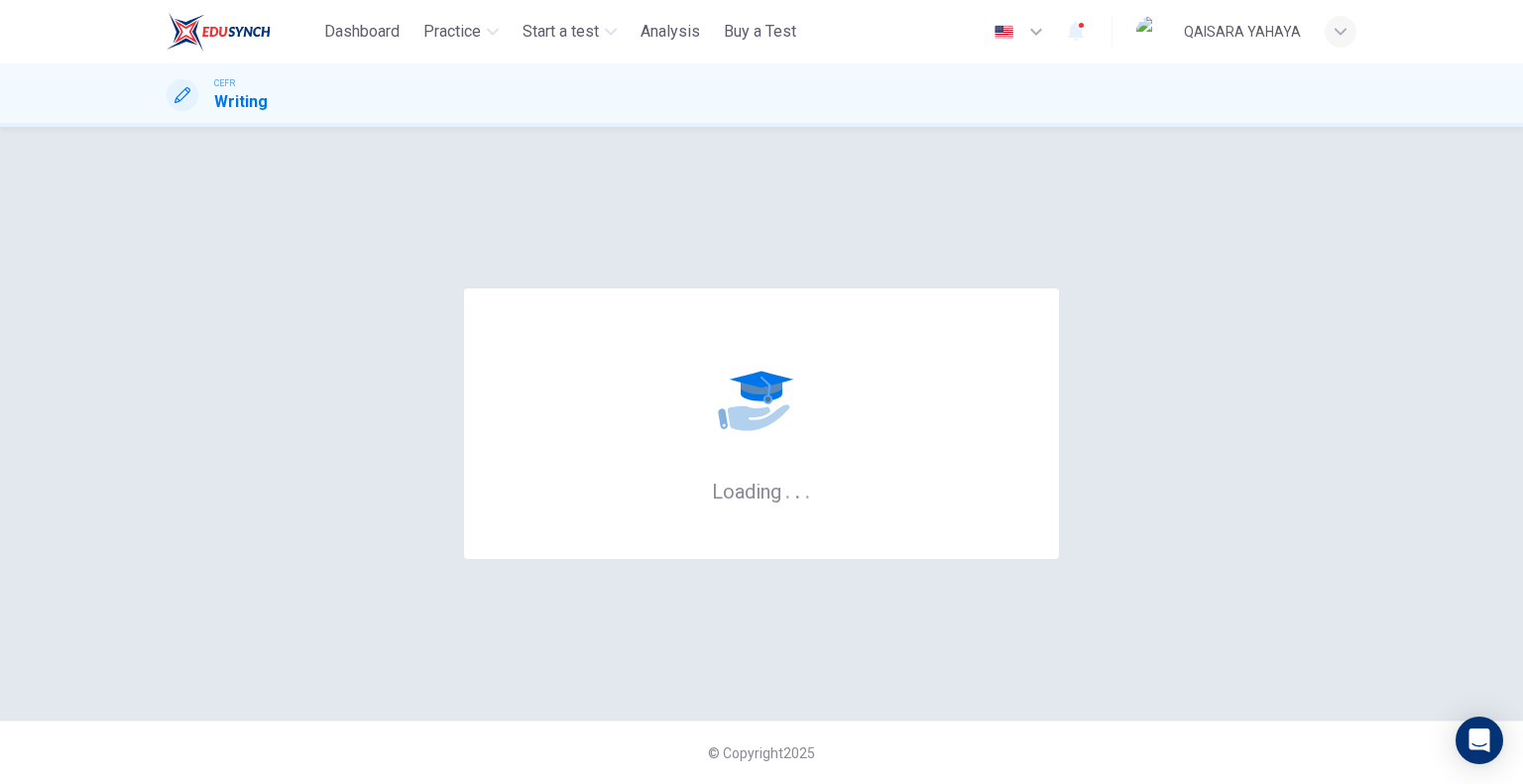 scroll, scrollTop: 0, scrollLeft: 0, axis: both 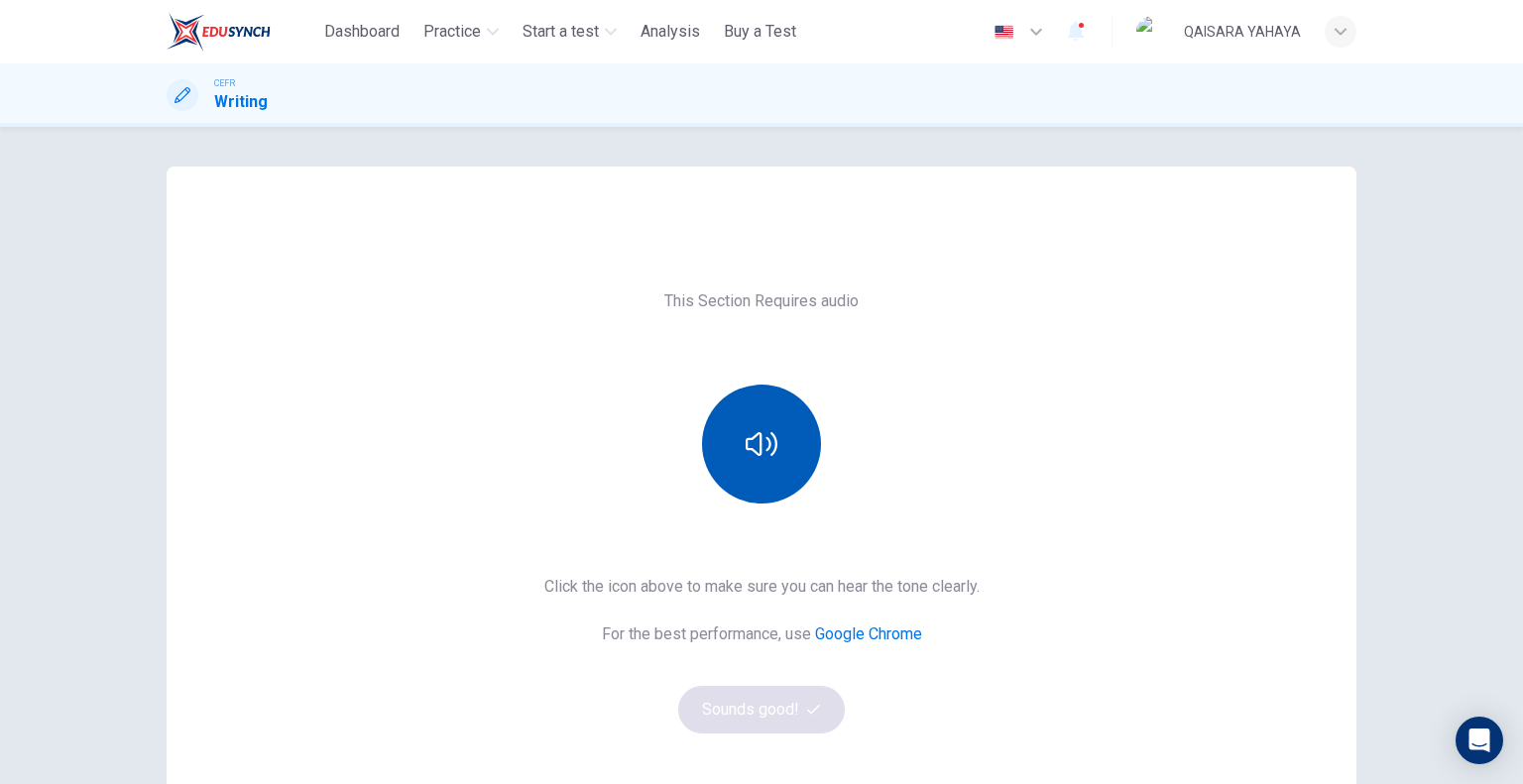 click at bounding box center (762, 444) 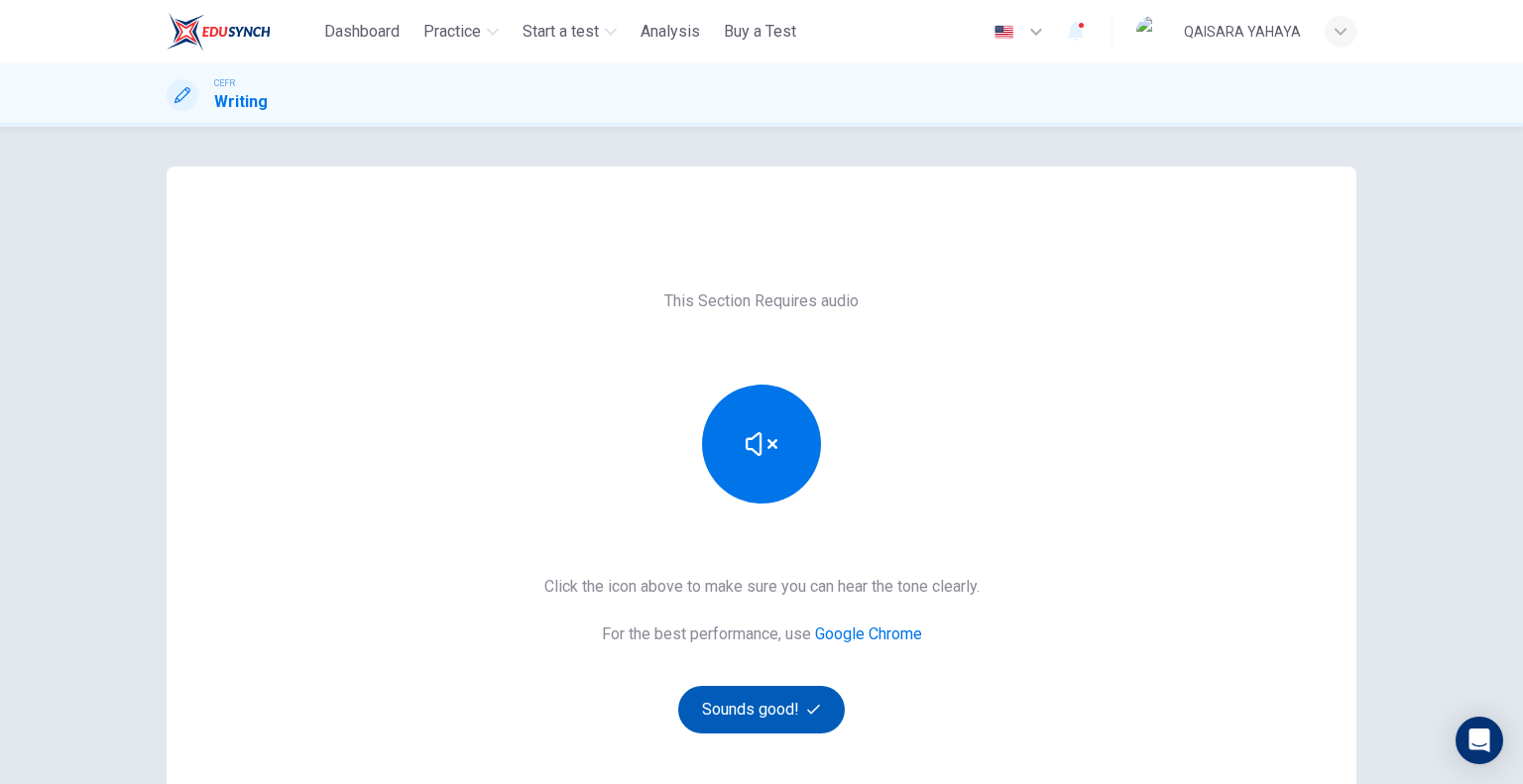 click on "Sounds good!" at bounding box center (762, 710) 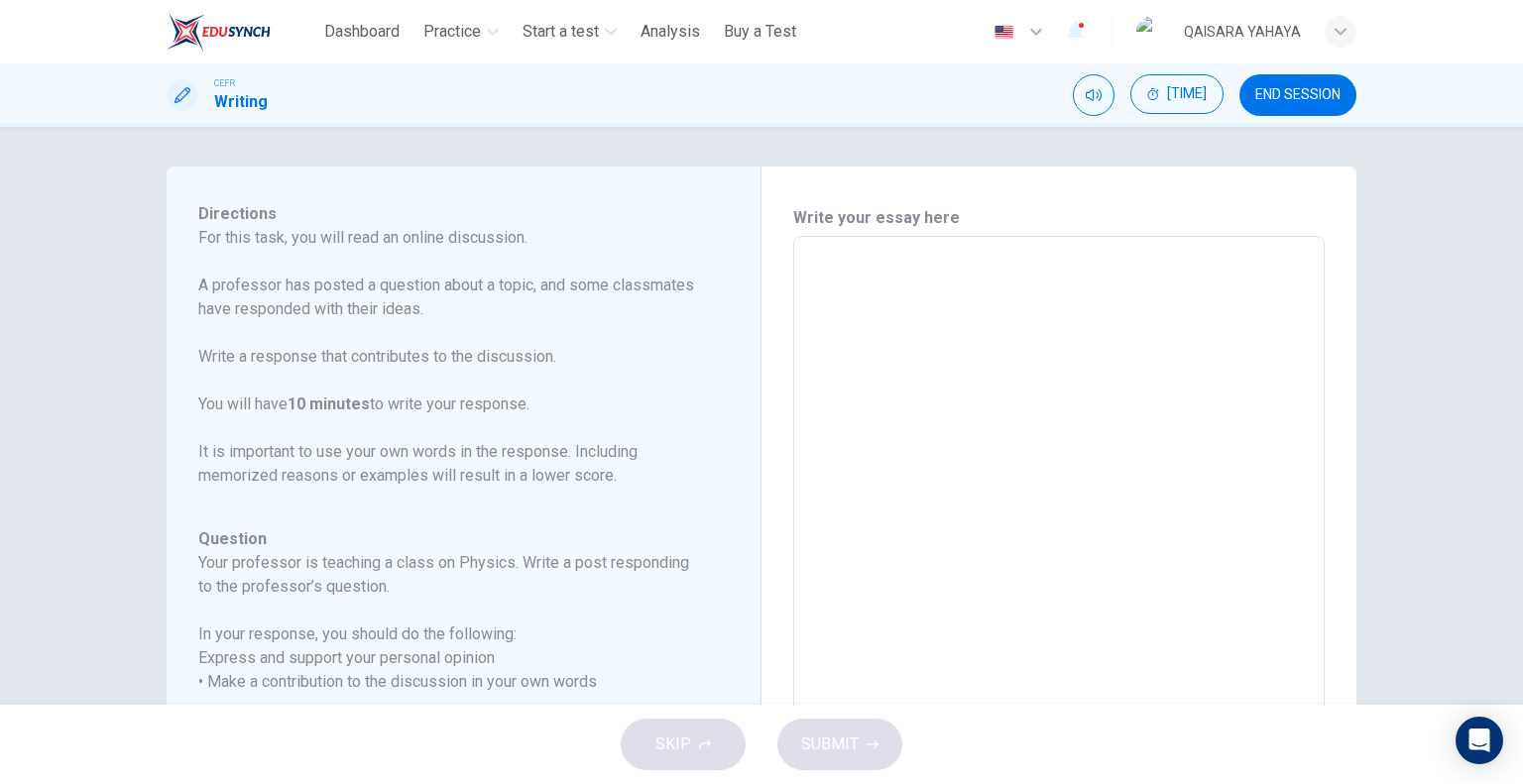 scroll, scrollTop: 267, scrollLeft: 0, axis: vertical 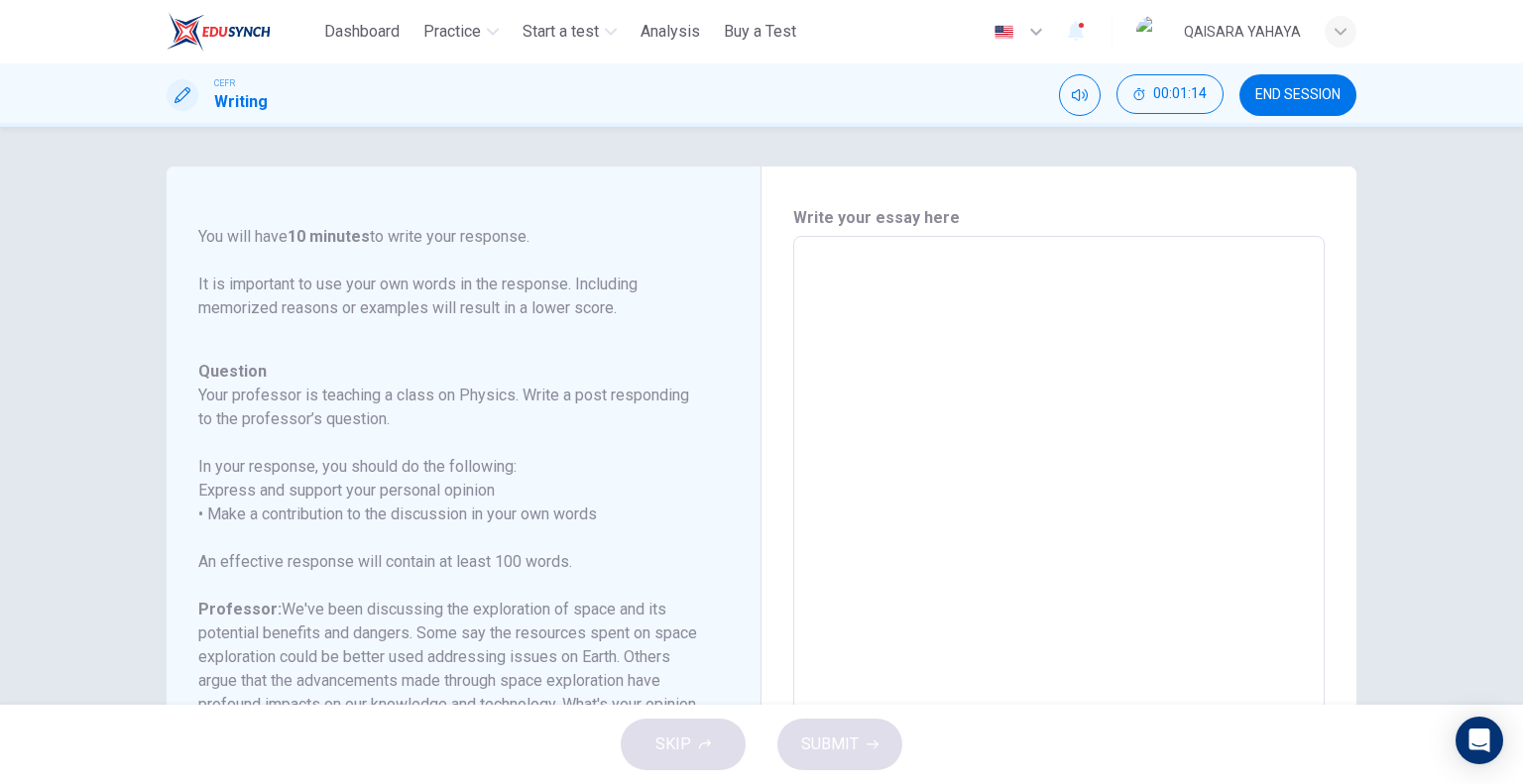 click at bounding box center (1059, 567) 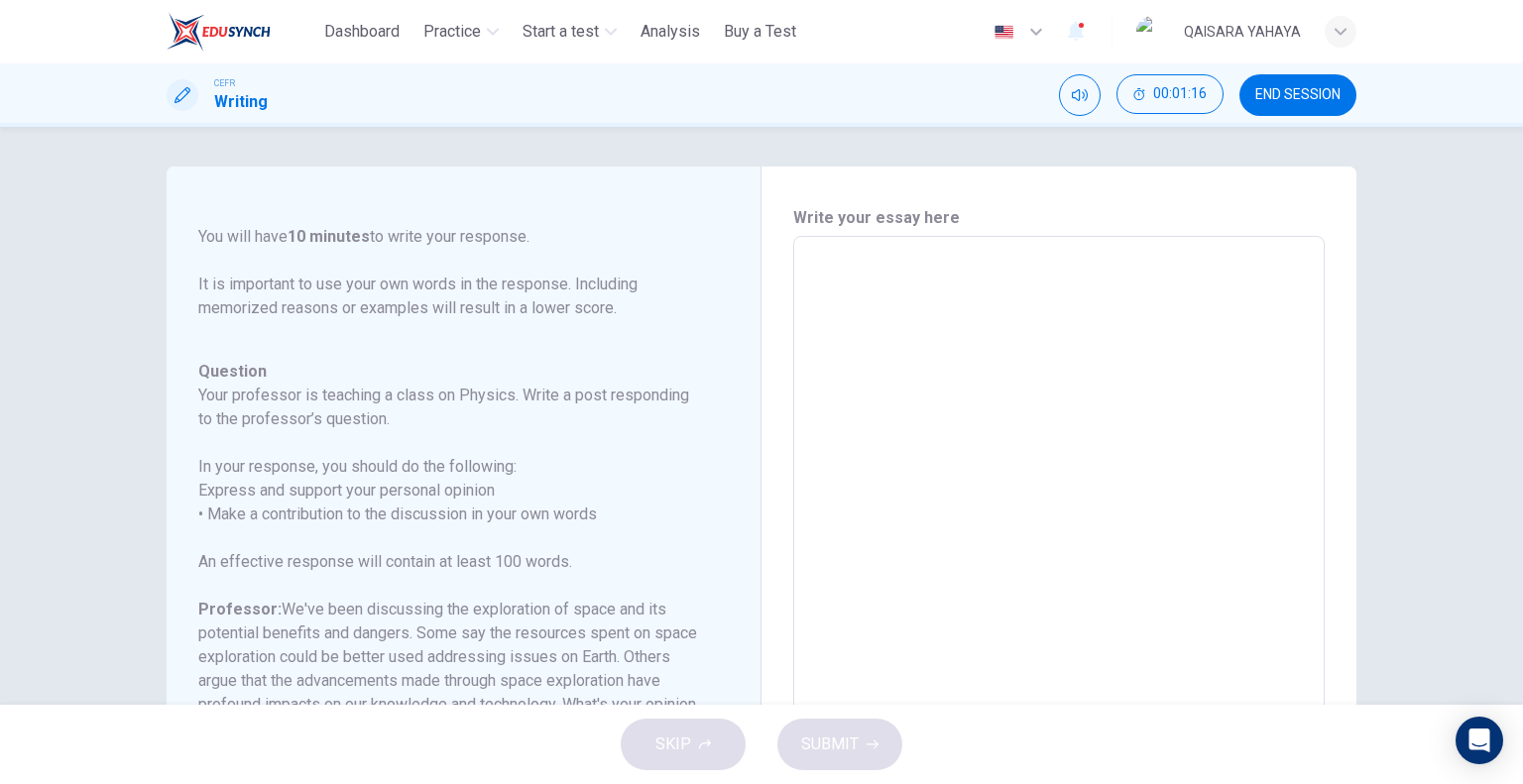 scroll, scrollTop: 304, scrollLeft: 0, axis: vertical 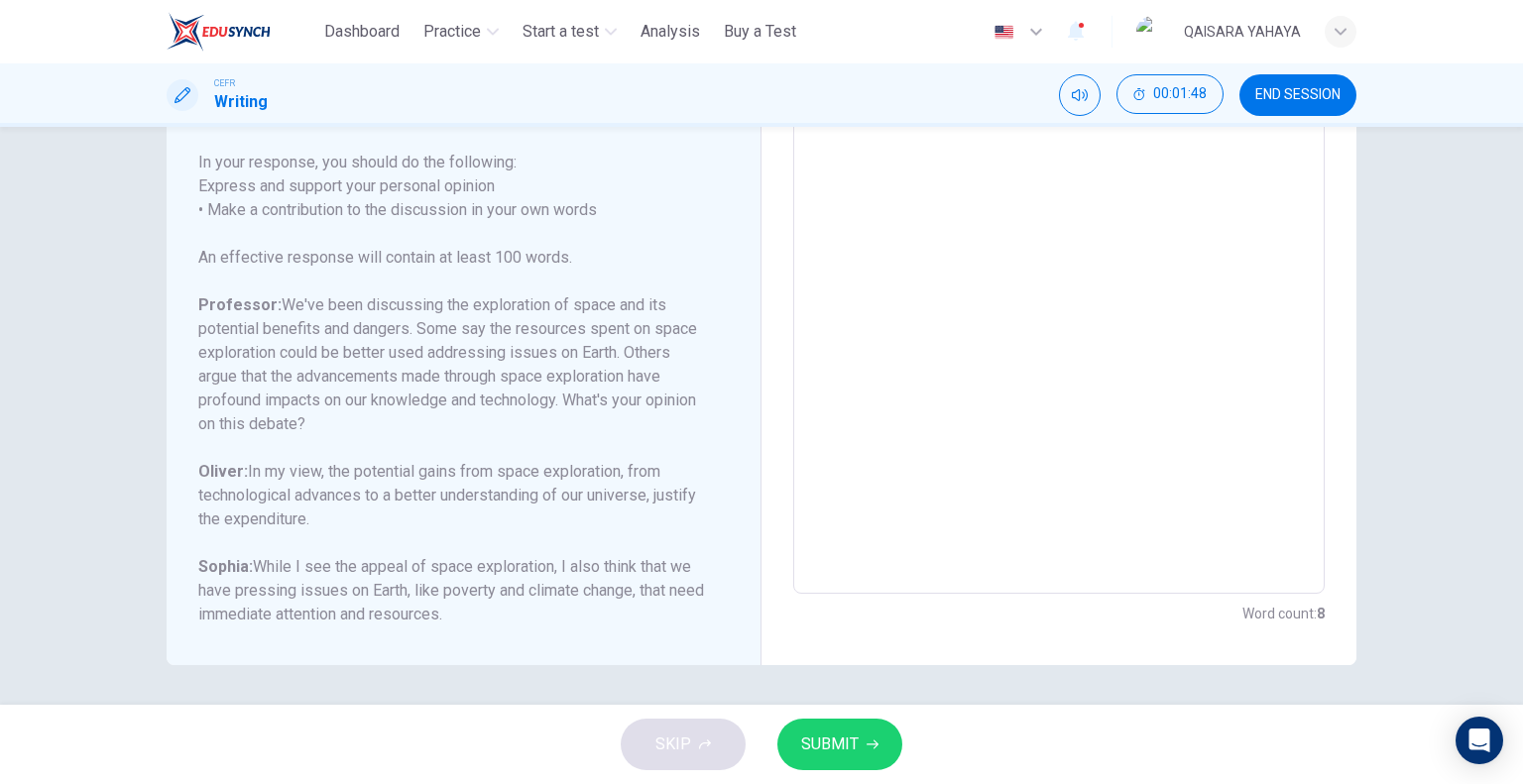 click on "**********" at bounding box center [1059, 263] 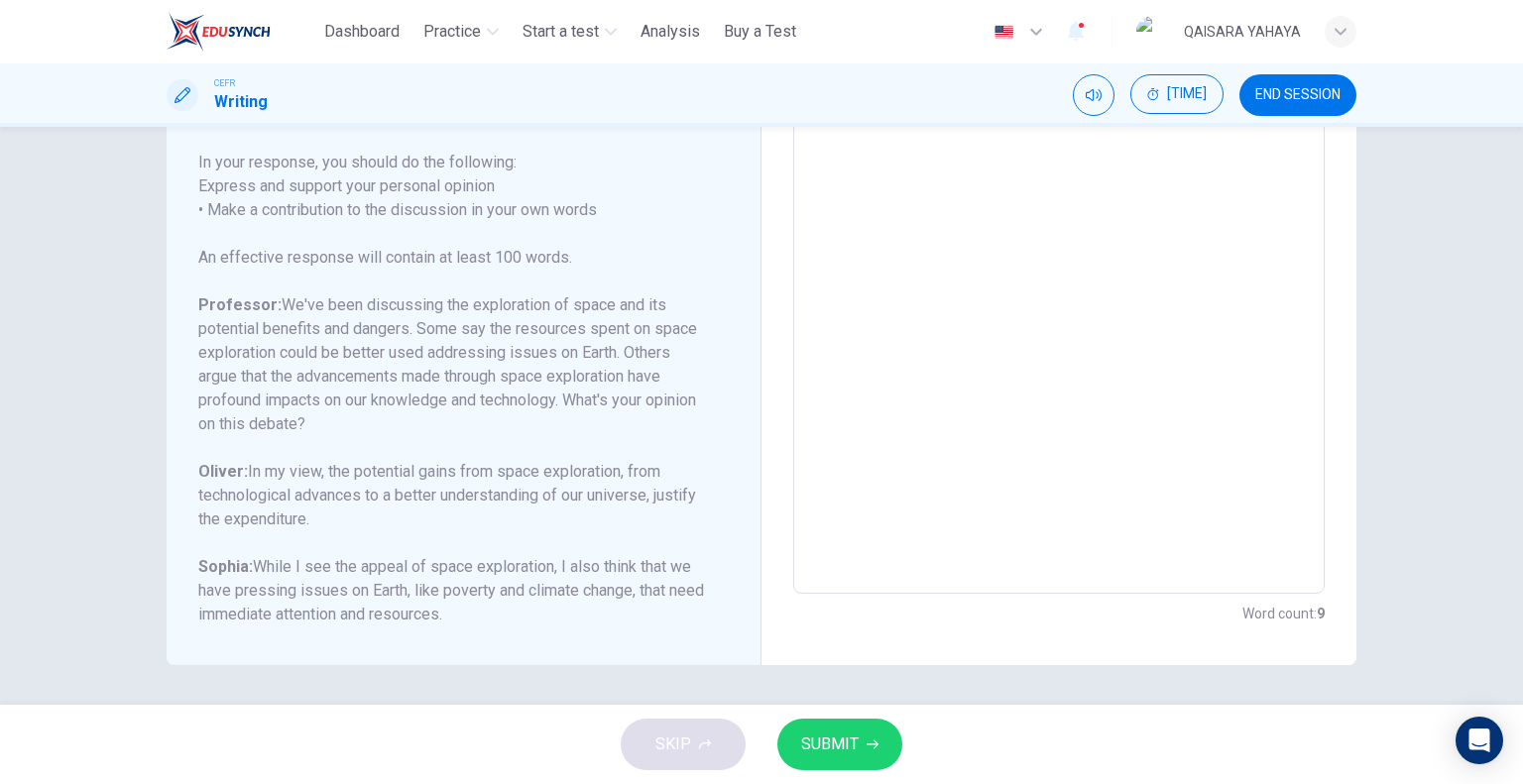 scroll, scrollTop: 303, scrollLeft: 0, axis: vertical 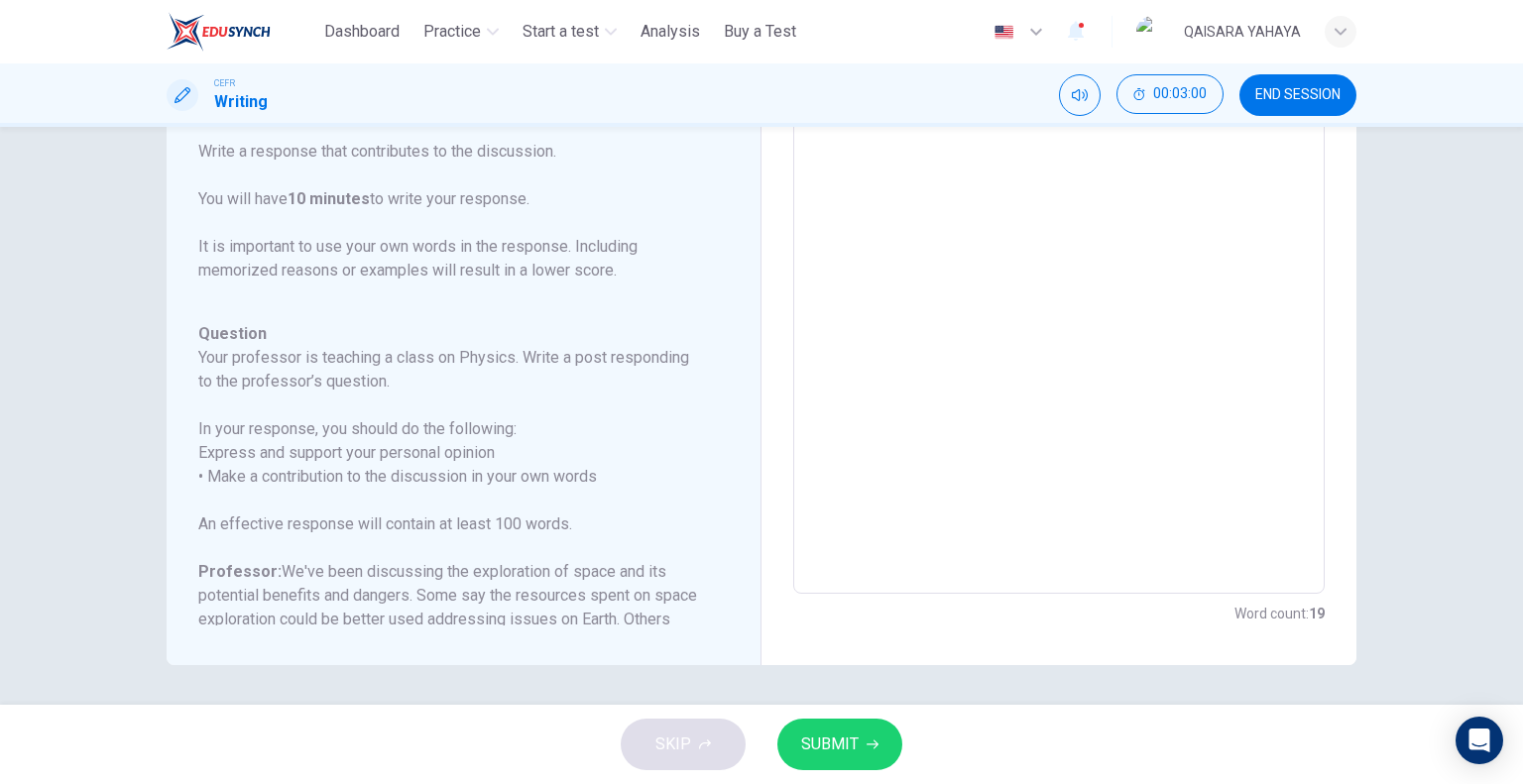 click on "**********" at bounding box center [1059, 263] 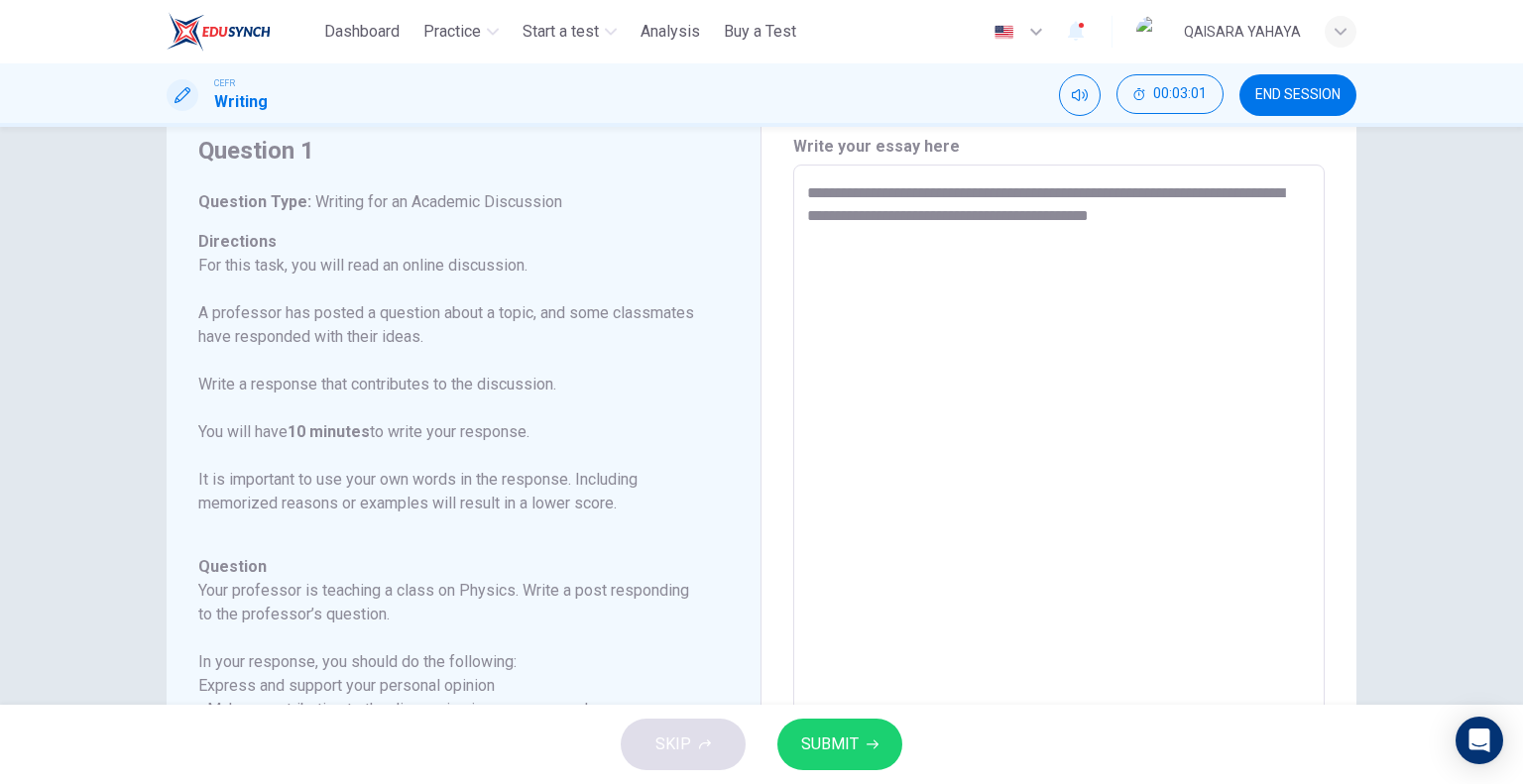 scroll, scrollTop: 0, scrollLeft: 0, axis: both 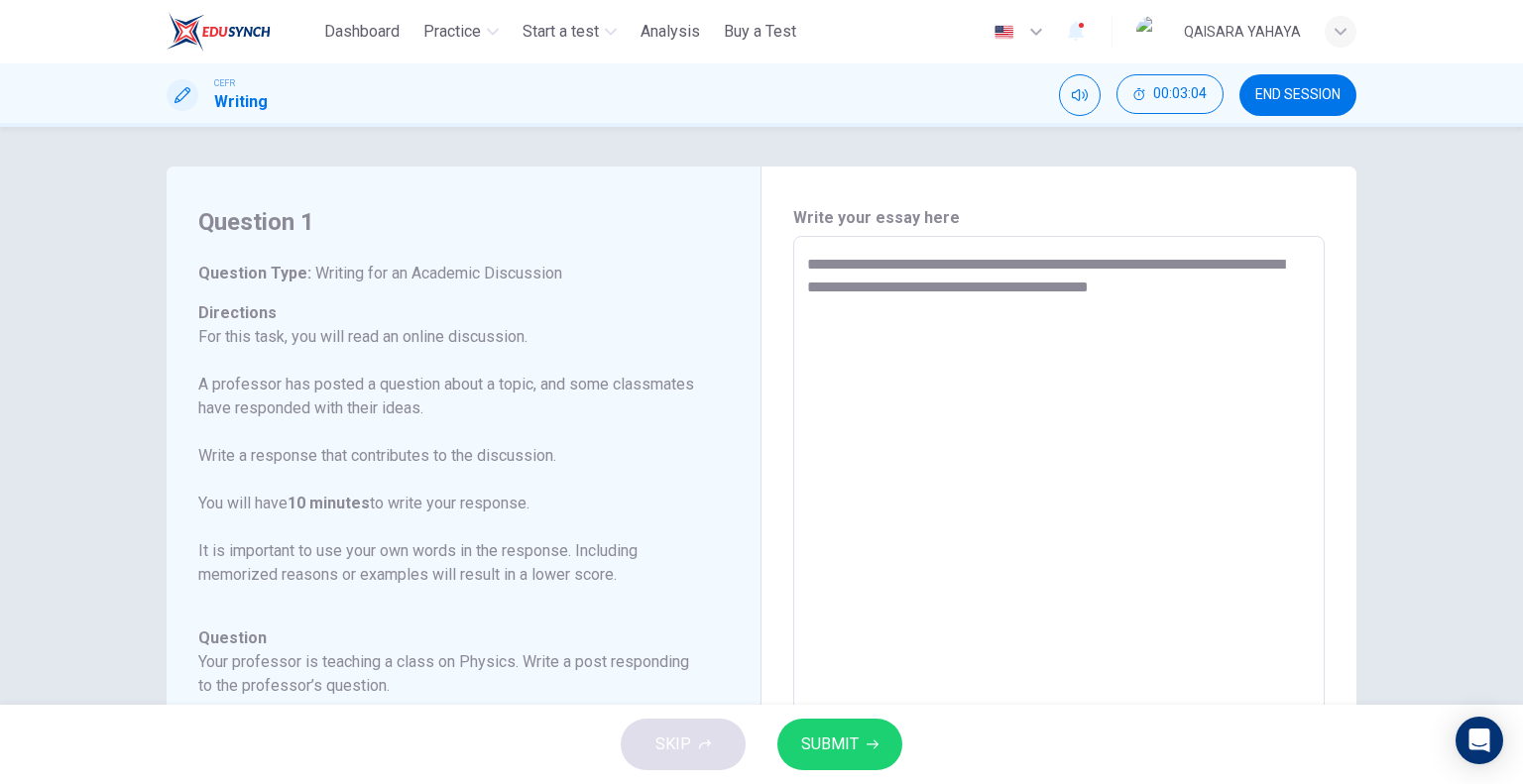 click on "**********" at bounding box center (1059, 567) 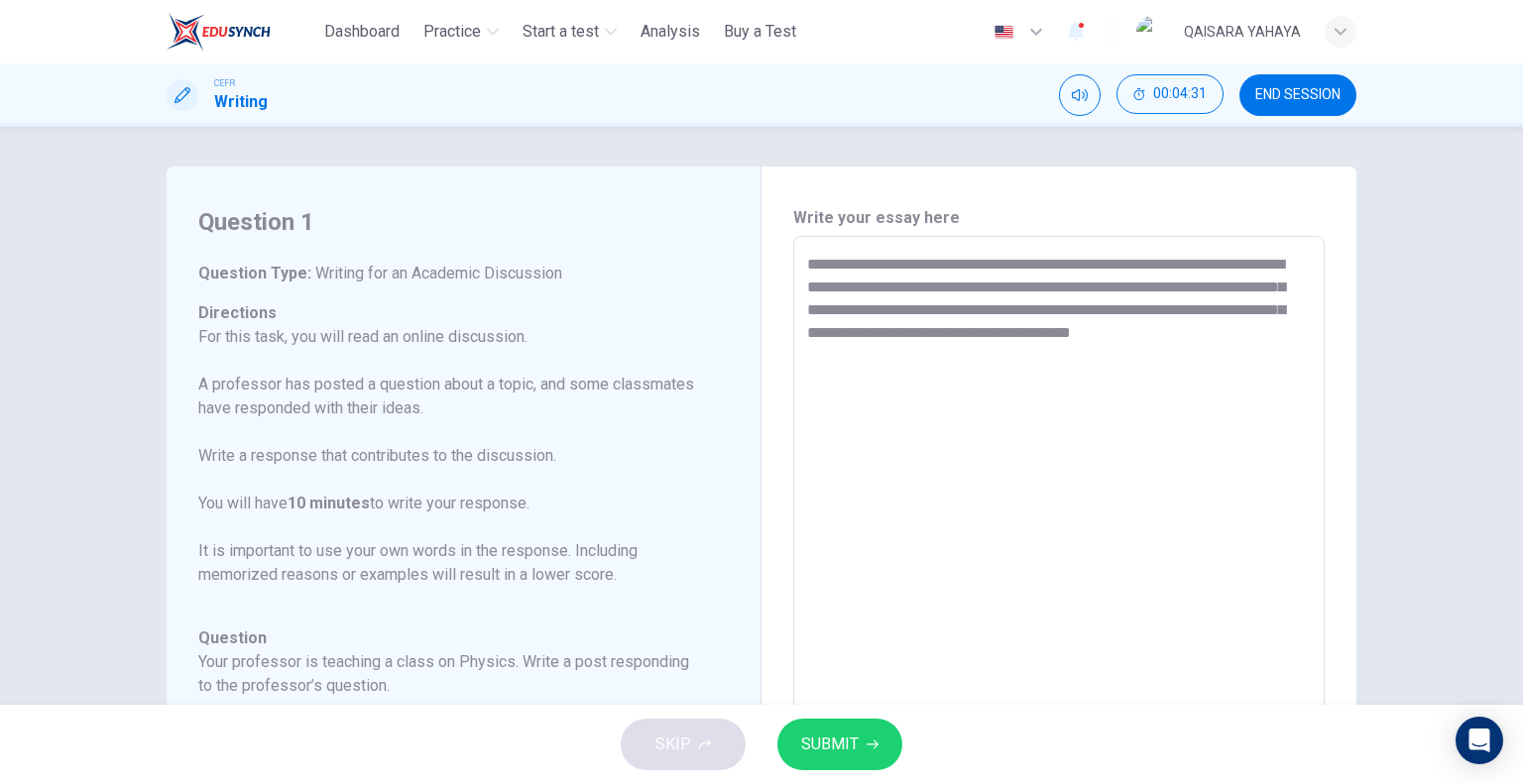 scroll, scrollTop: 267, scrollLeft: 0, axis: vertical 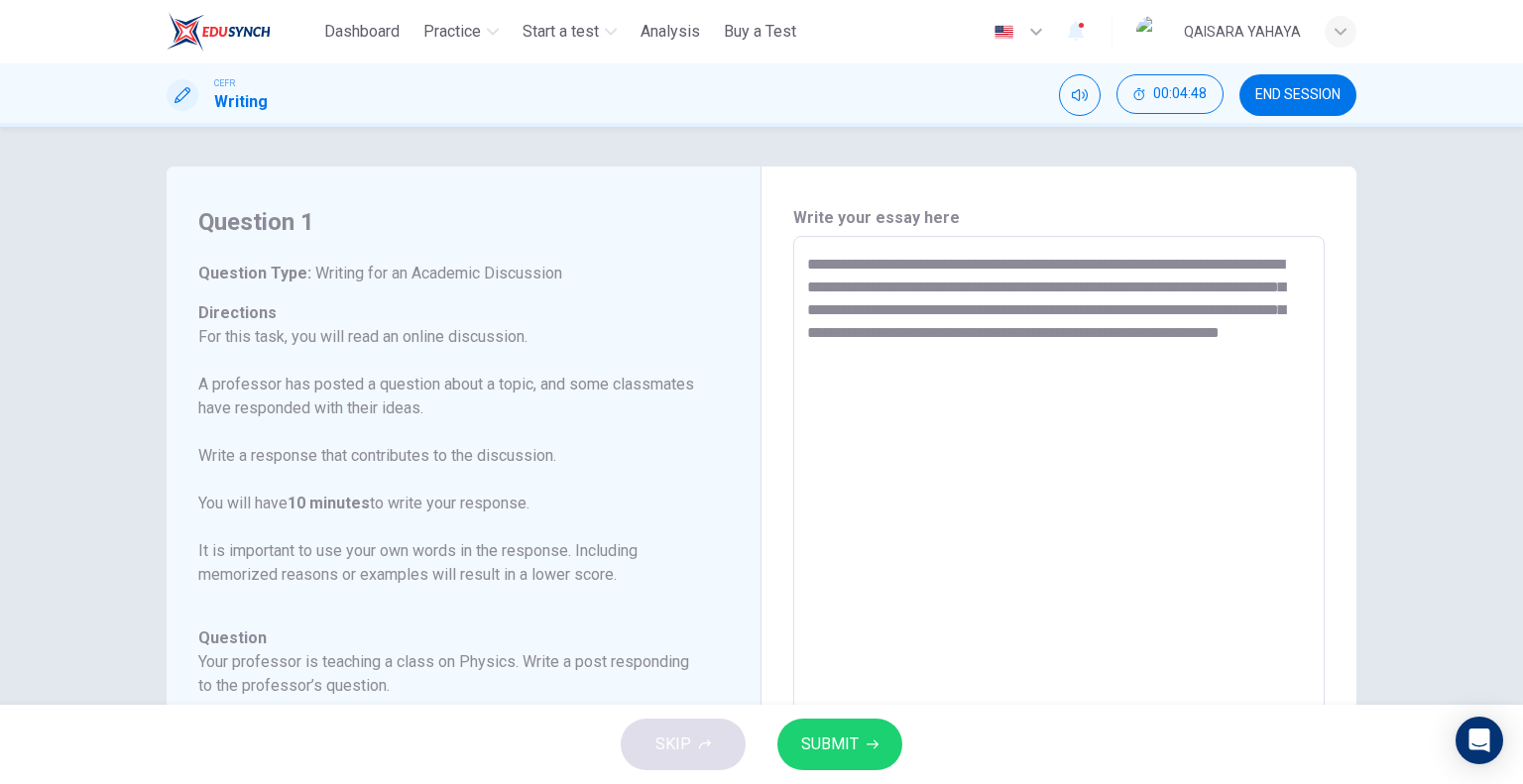 drag, startPoint x: 990, startPoint y: 357, endPoint x: 929, endPoint y: 308, distance: 78.24321 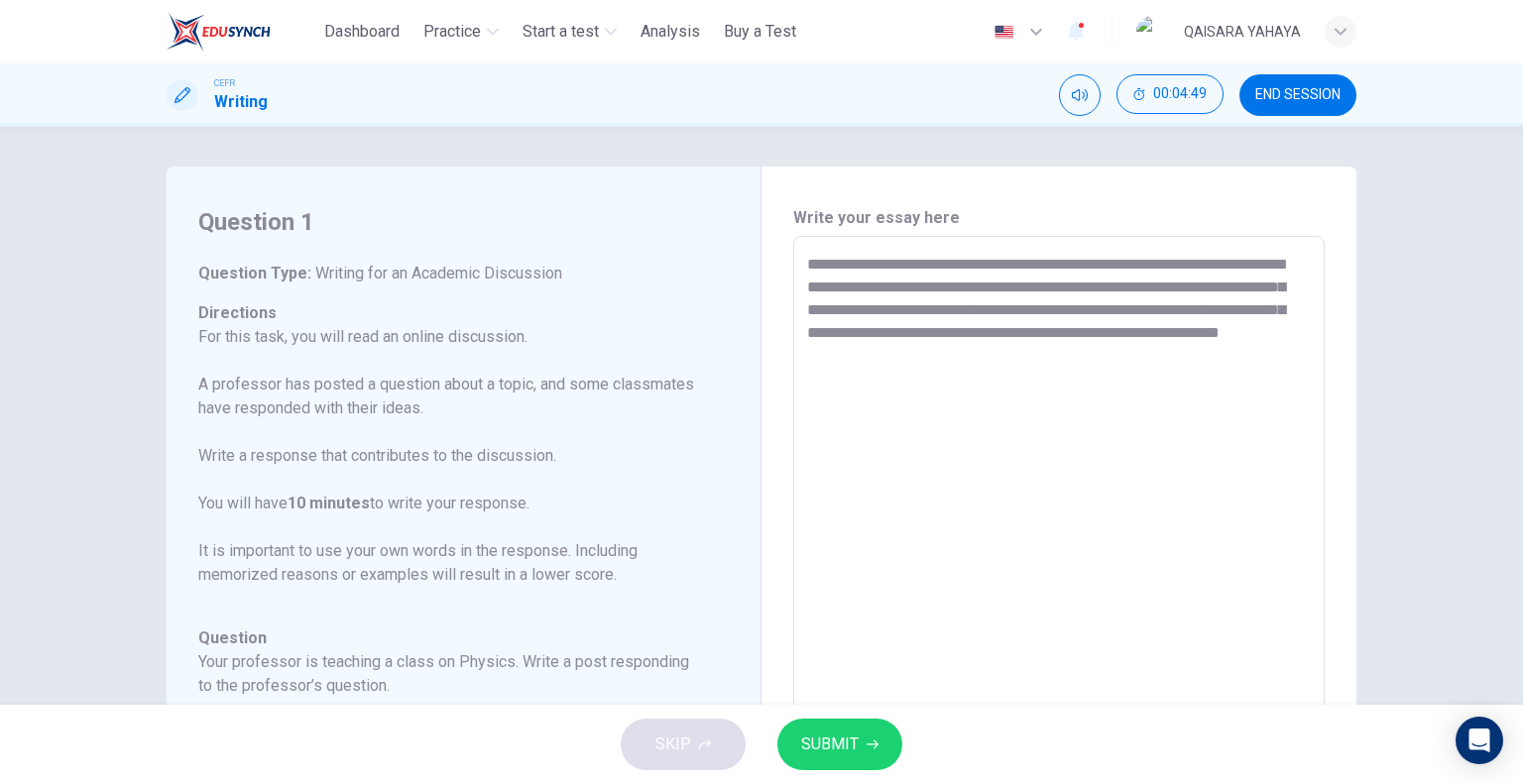 click on "**********" at bounding box center [1059, 567] 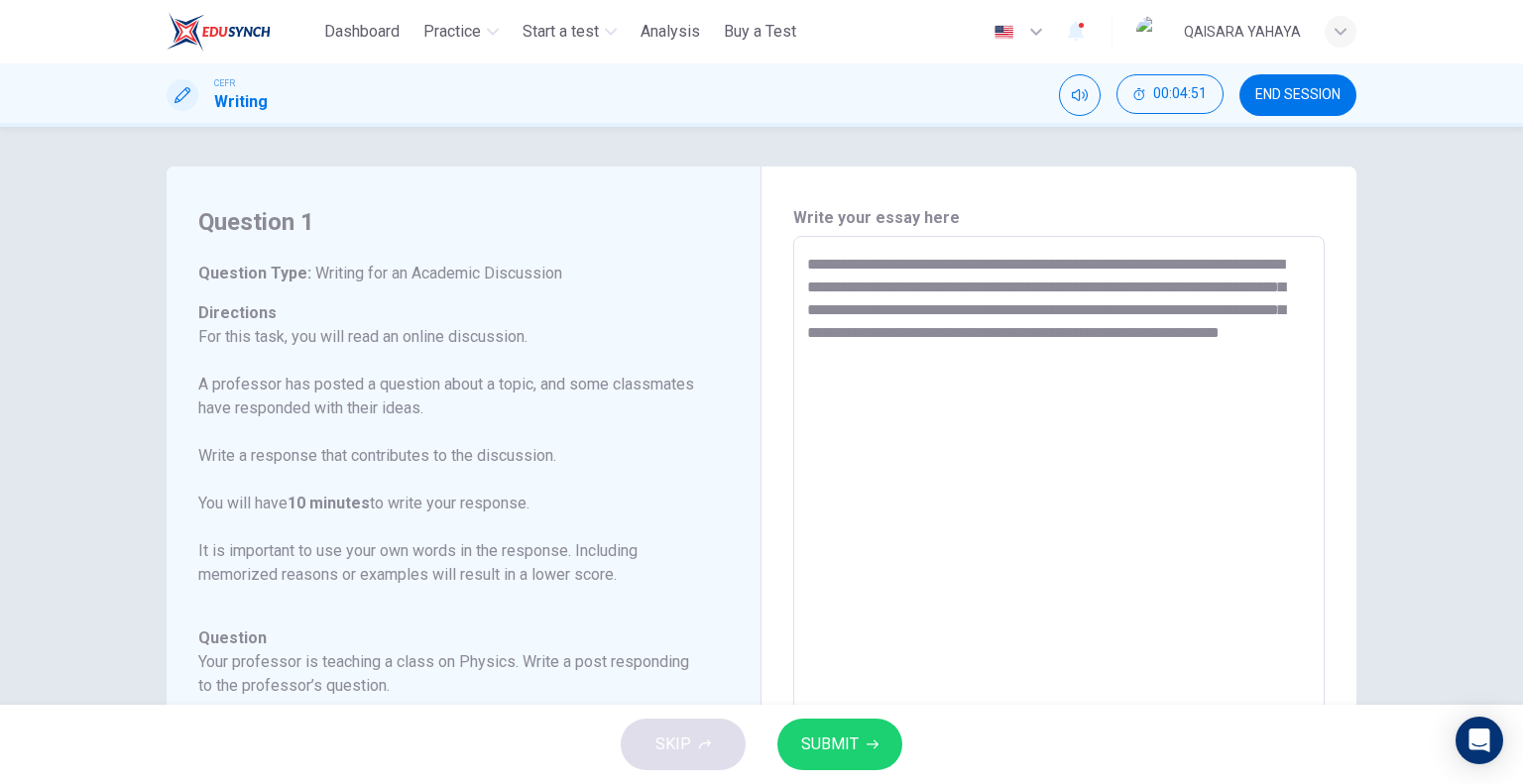 drag, startPoint x: 1194, startPoint y: 358, endPoint x: 944, endPoint y: 309, distance: 254.7567 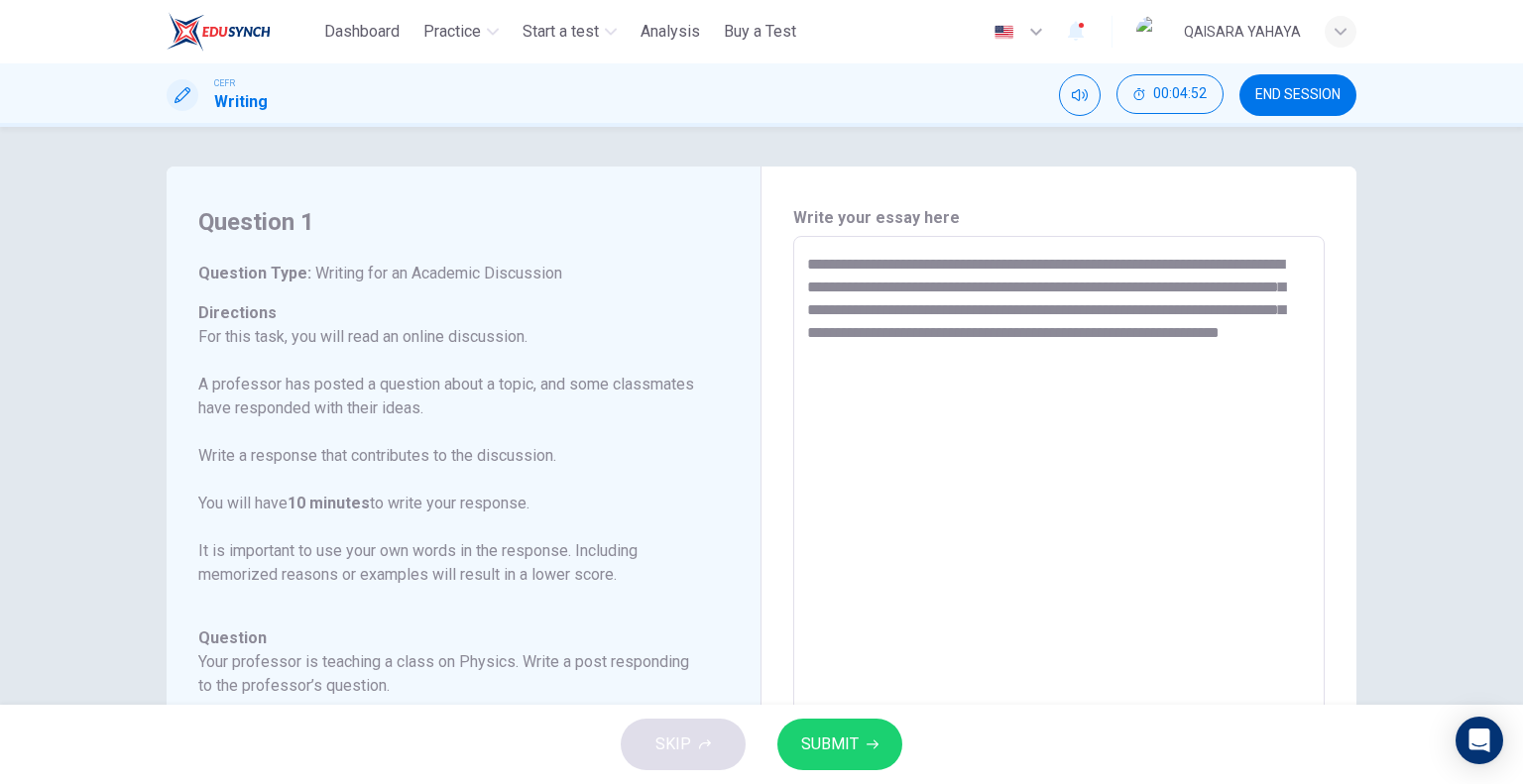click on "**********" at bounding box center [1059, 567] 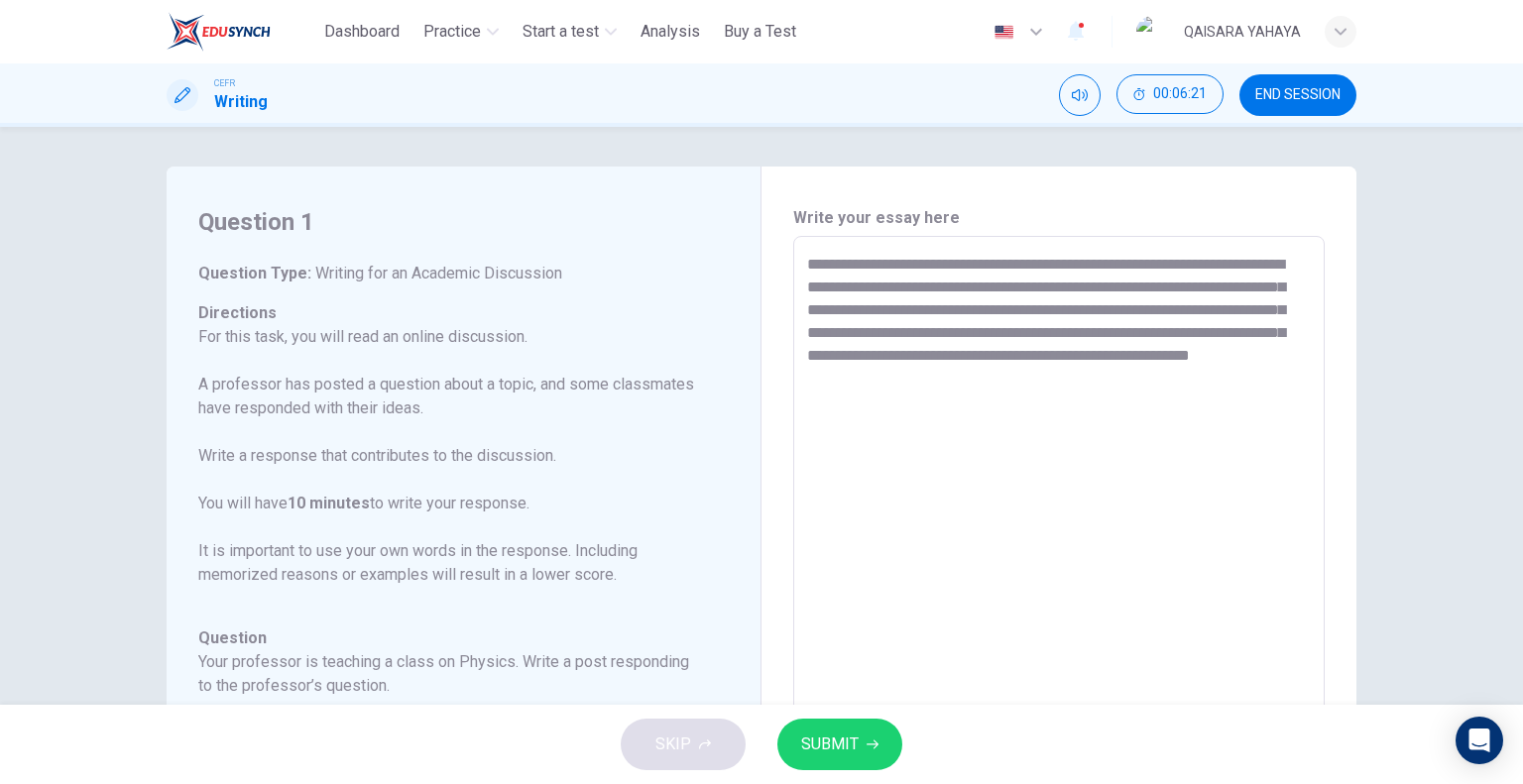 click on "**********" at bounding box center [1059, 567] 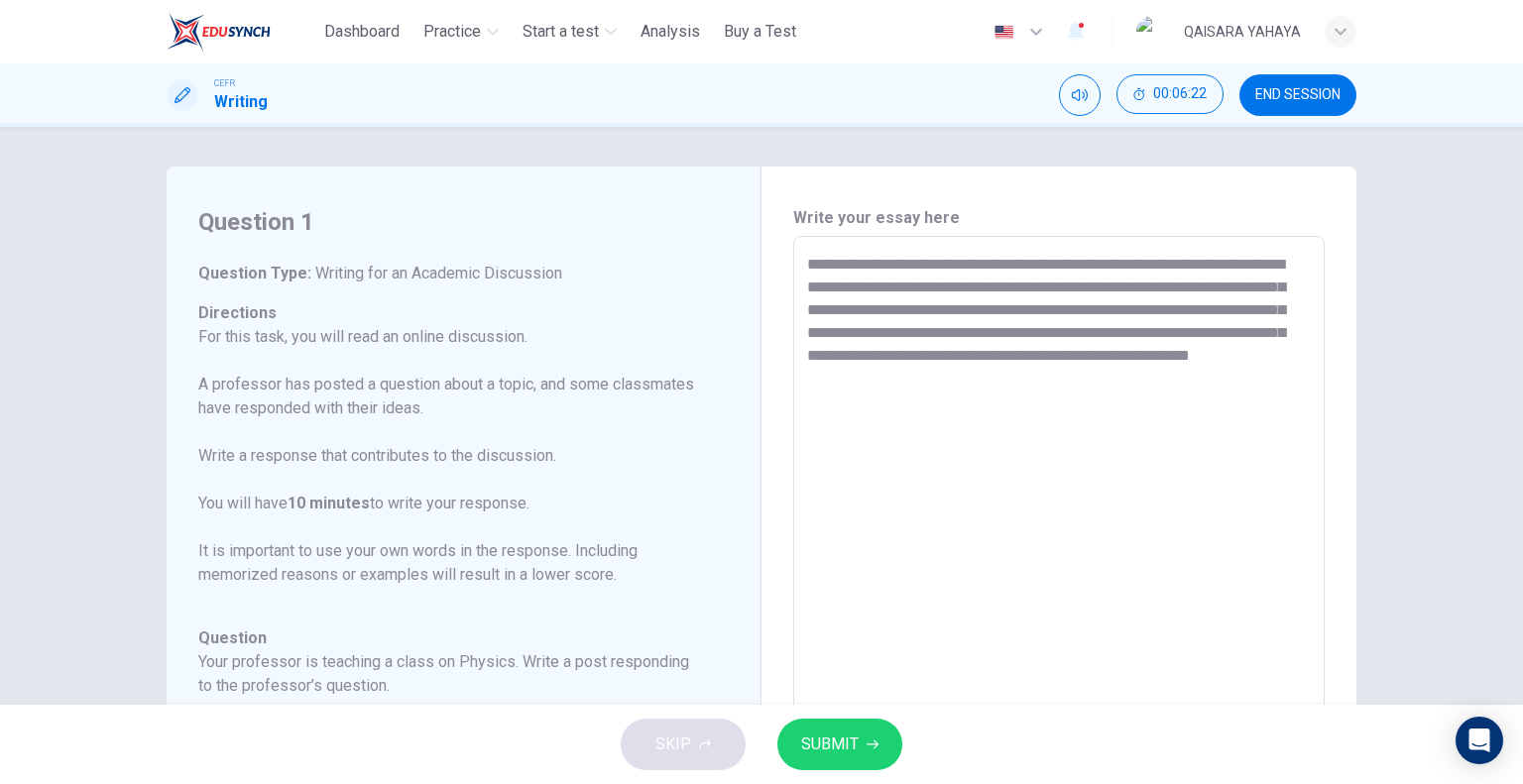 click on "**********" at bounding box center [1059, 567] 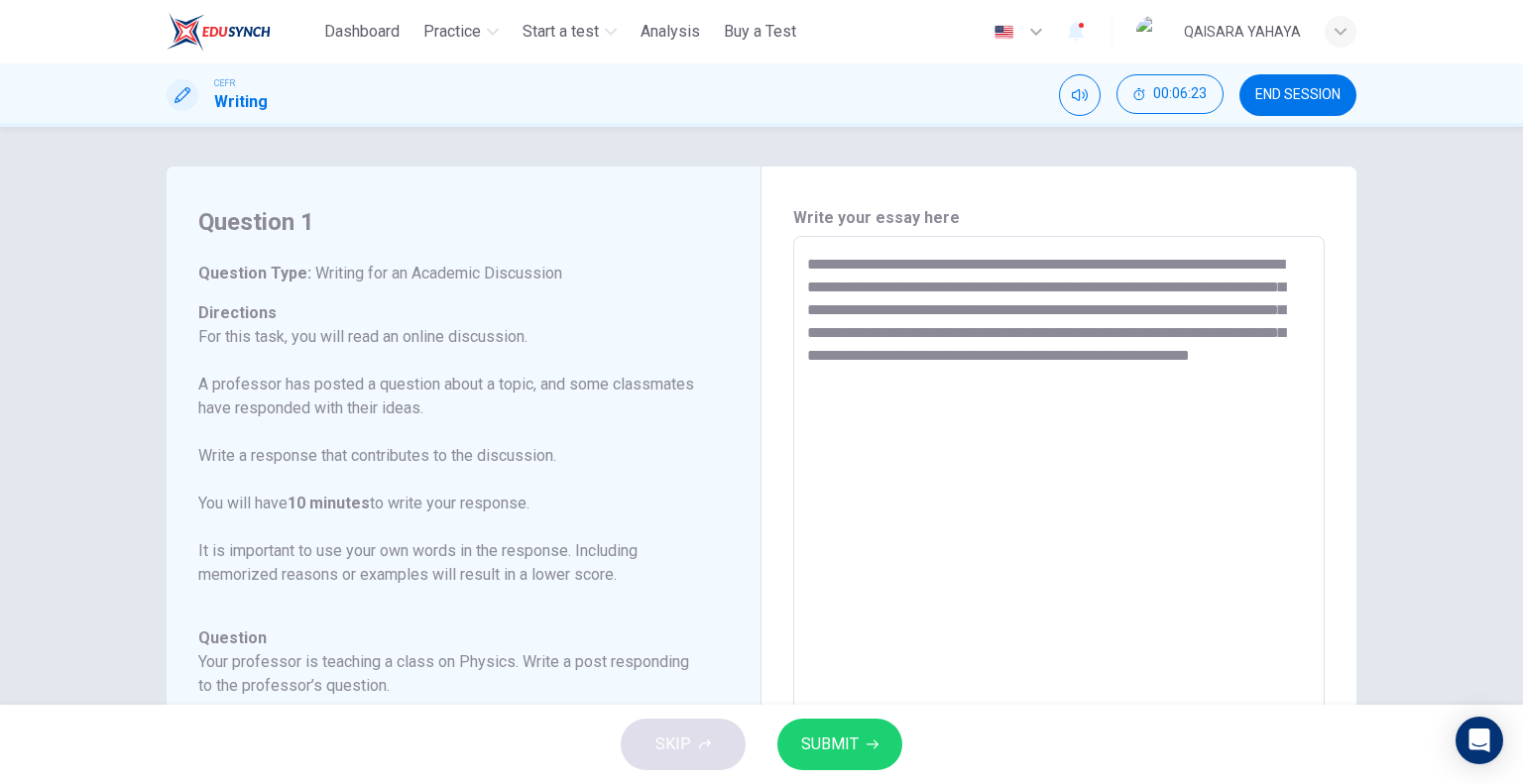 click on "**********" at bounding box center (1059, 567) 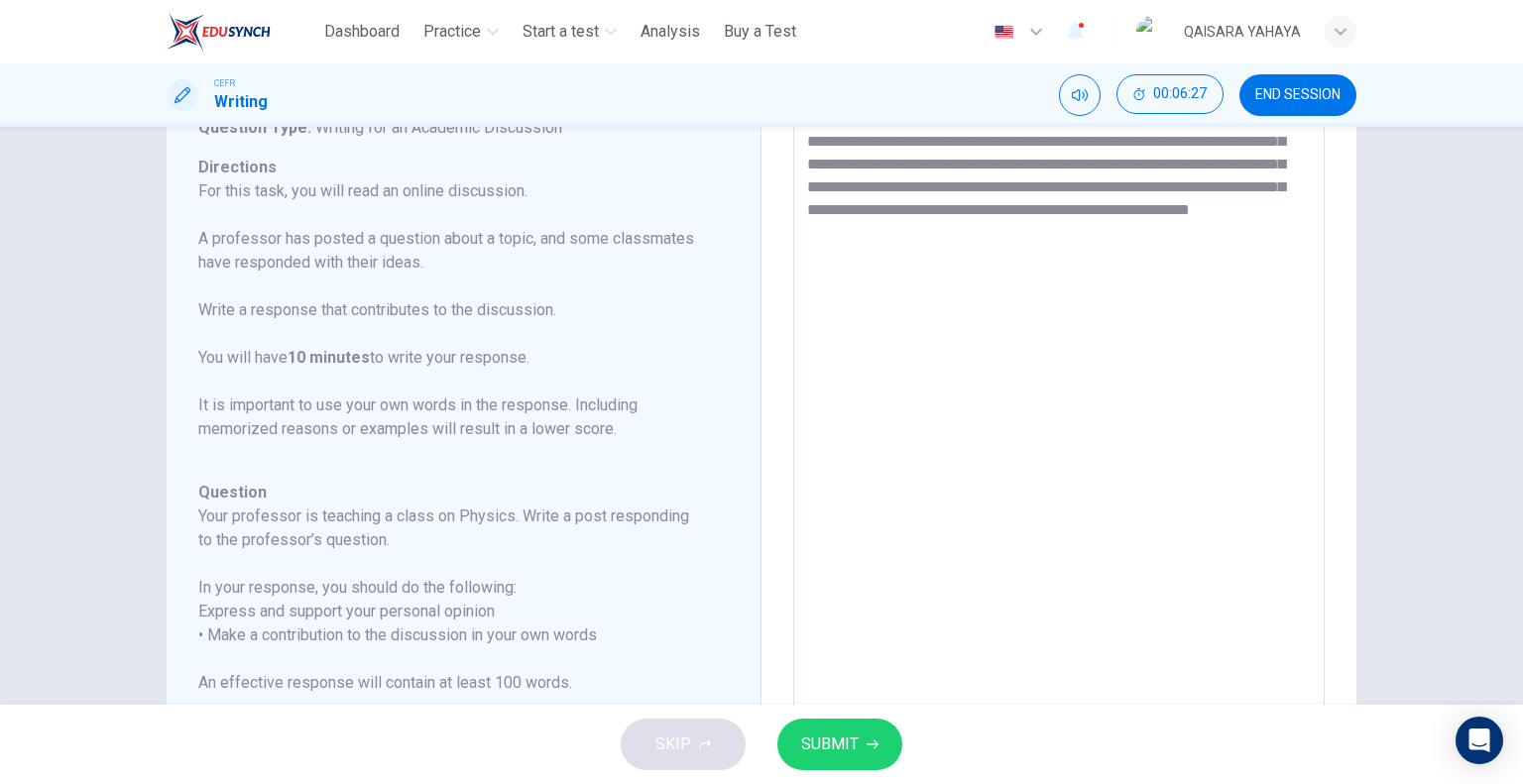 scroll, scrollTop: 7, scrollLeft: 0, axis: vertical 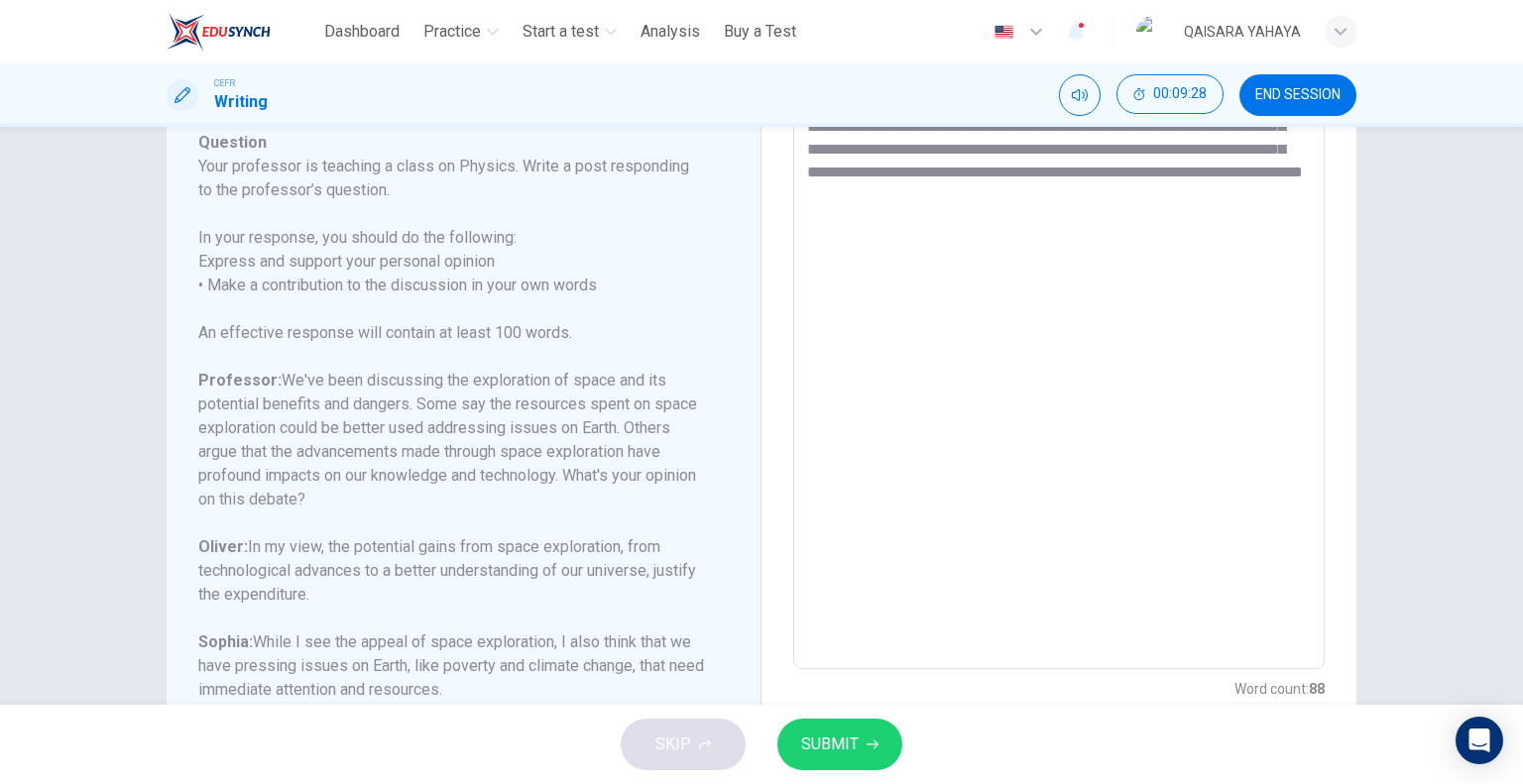 click on "**********" at bounding box center (1059, 338) 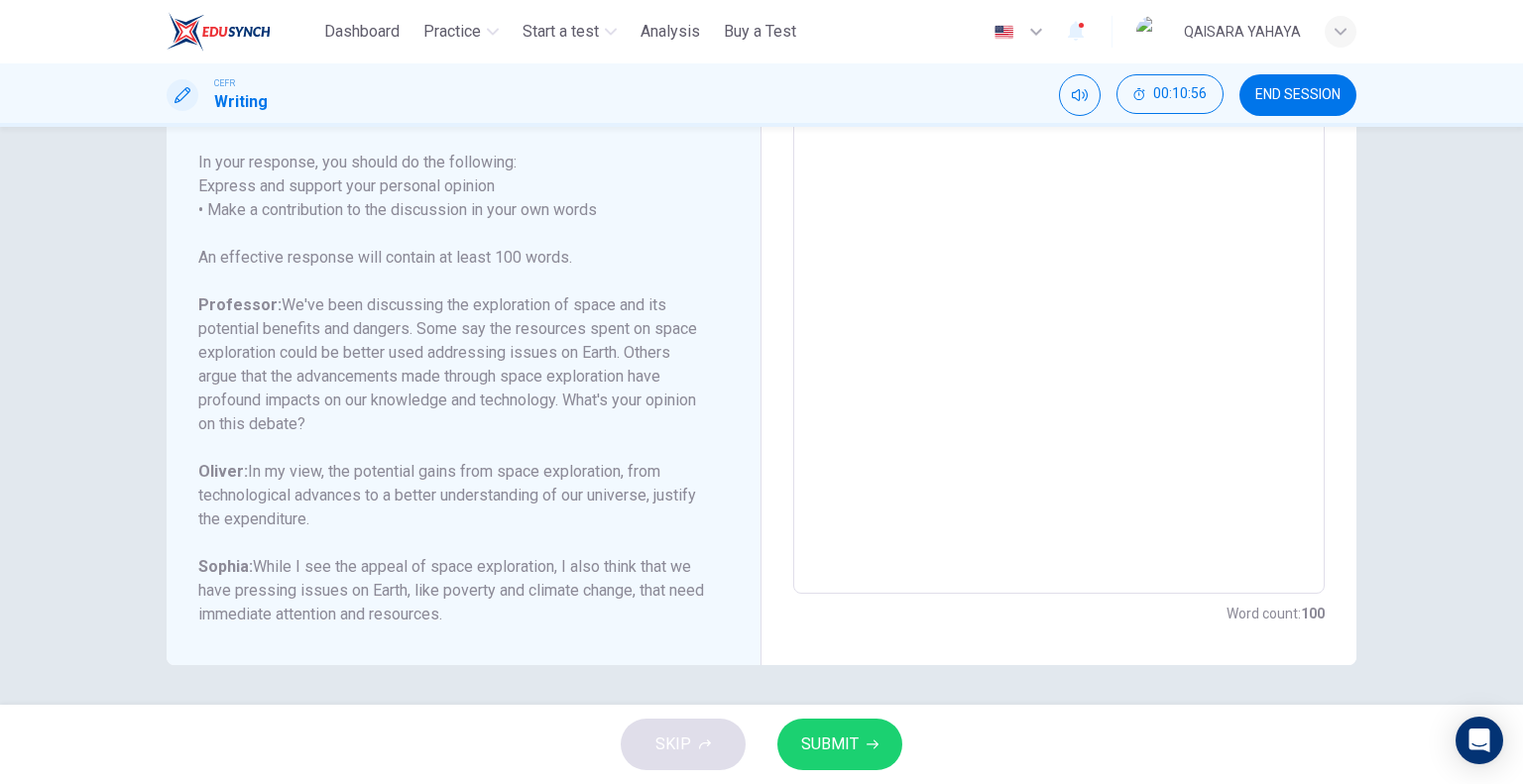 scroll, scrollTop: 106, scrollLeft: 0, axis: vertical 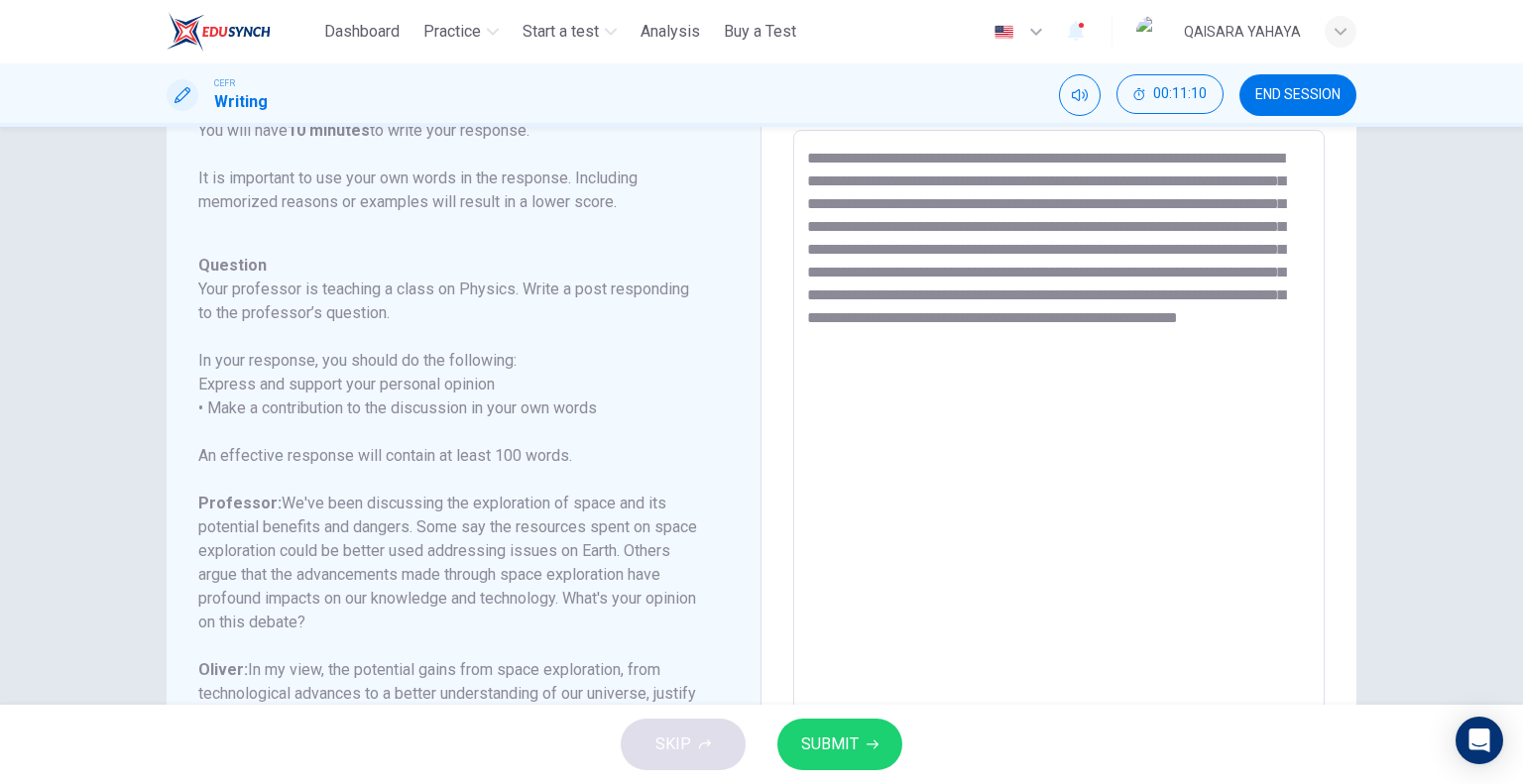 click on "**********" at bounding box center (1059, 461) 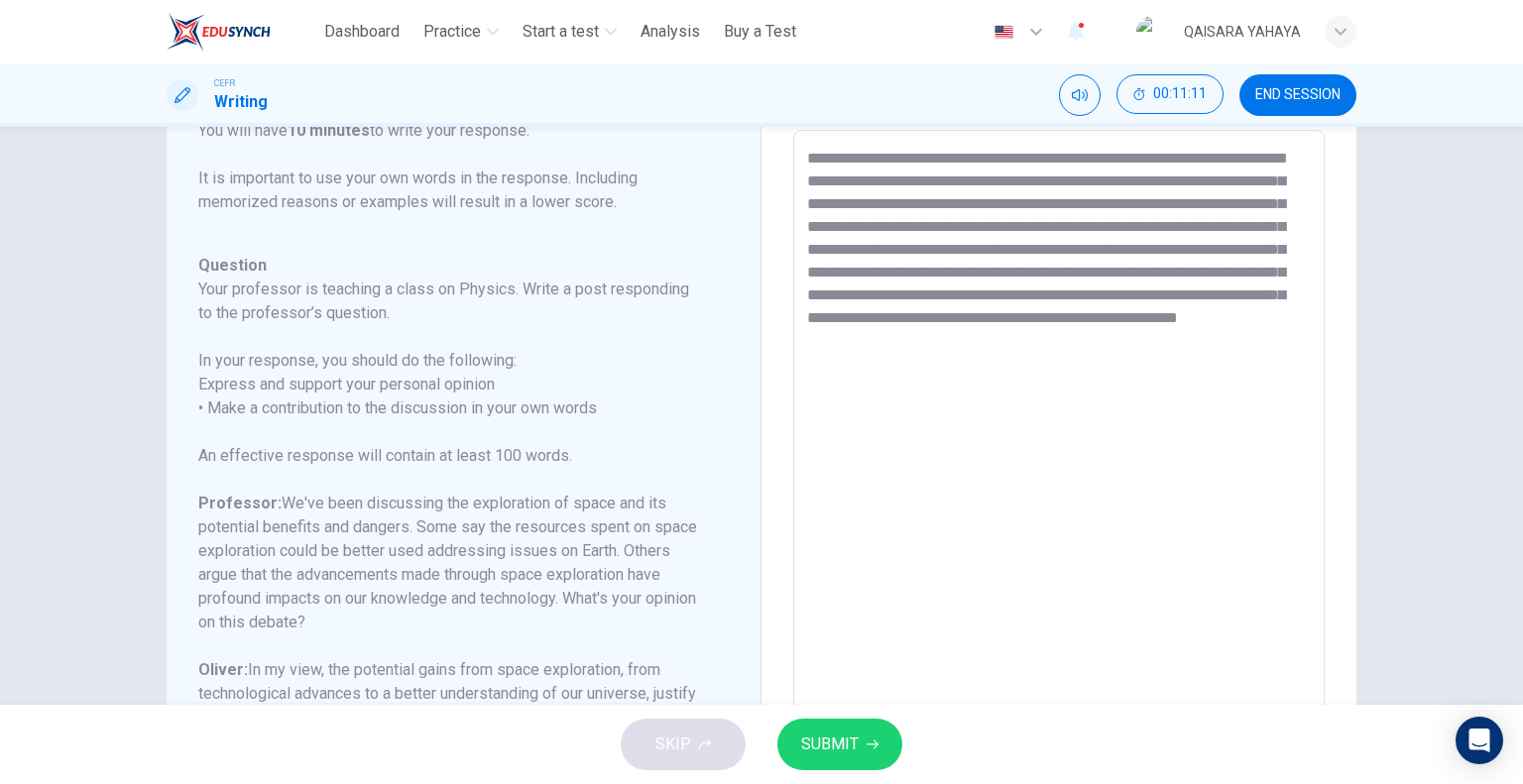 click on "**********" at bounding box center (1059, 461) 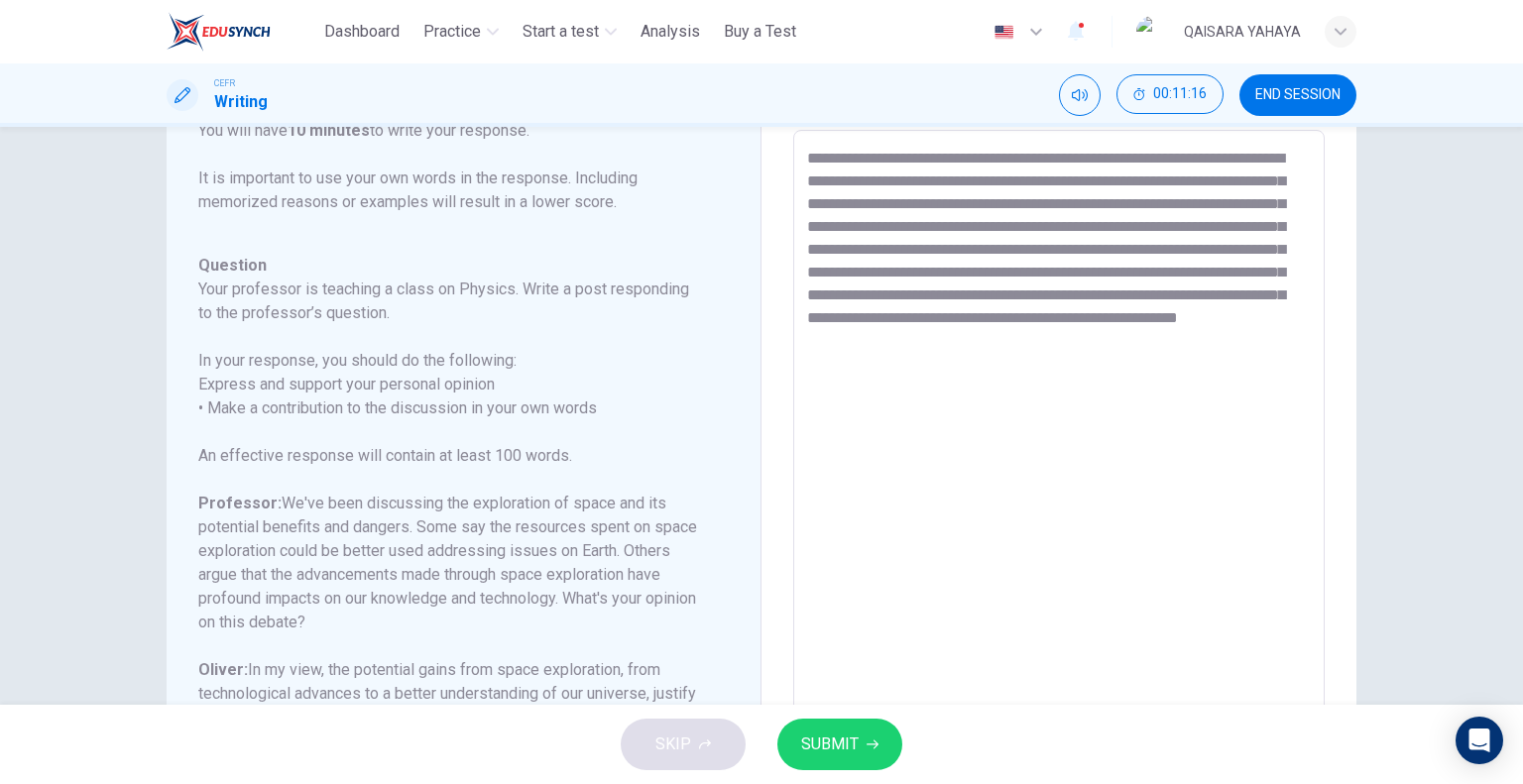 click on "**********" at bounding box center [1059, 461] 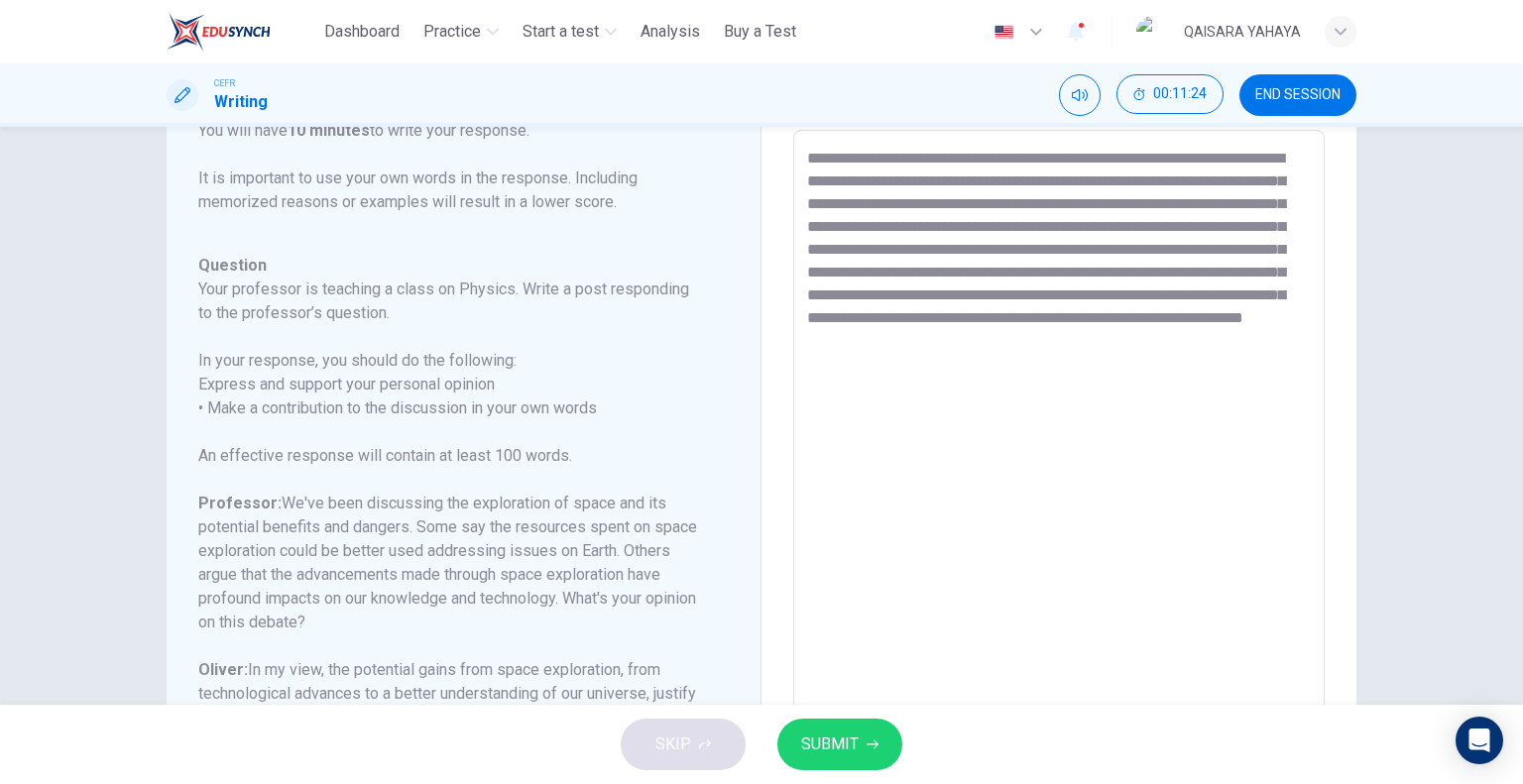 click on "**********" at bounding box center (1059, 461) 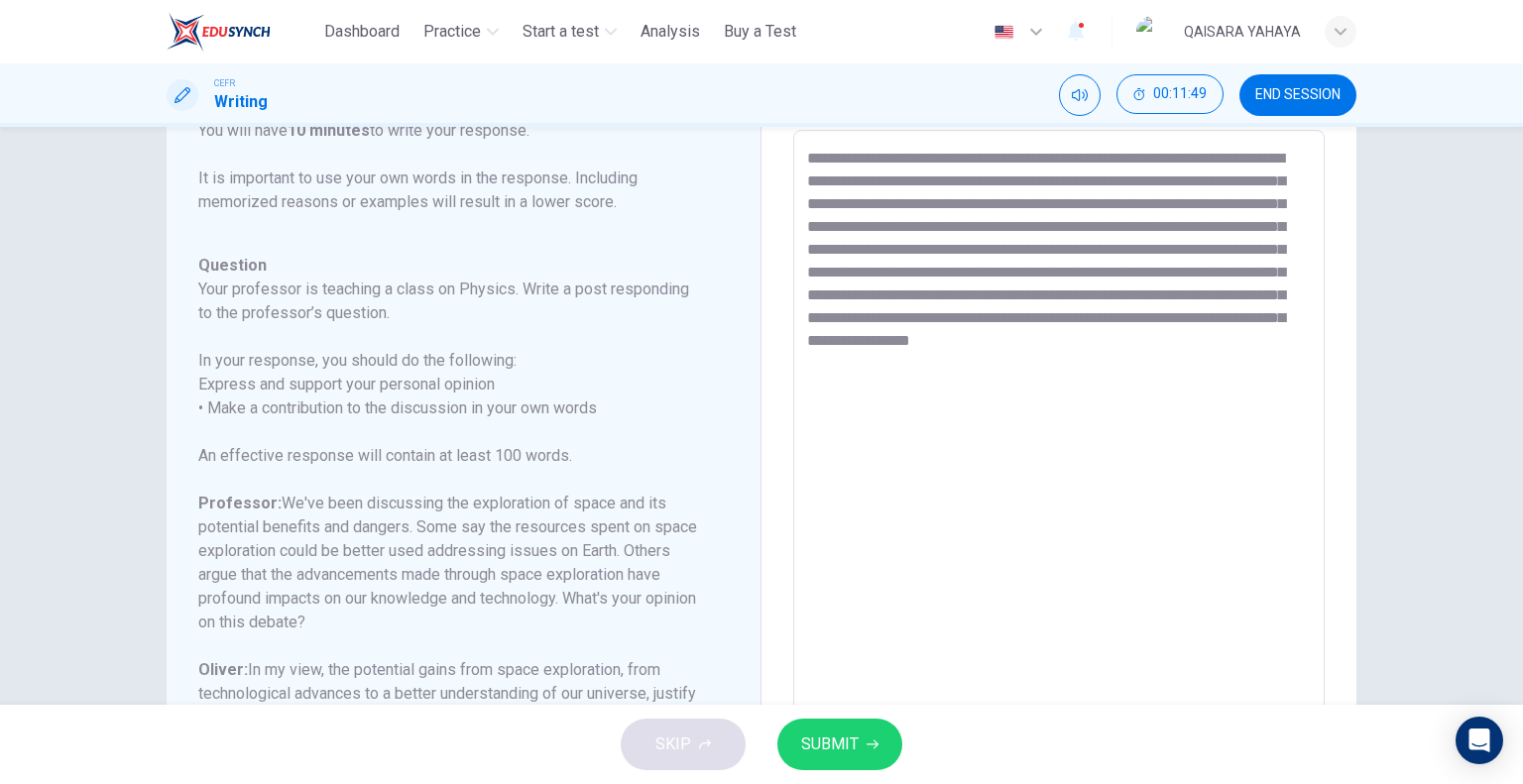 click on "**********" at bounding box center [1059, 461] 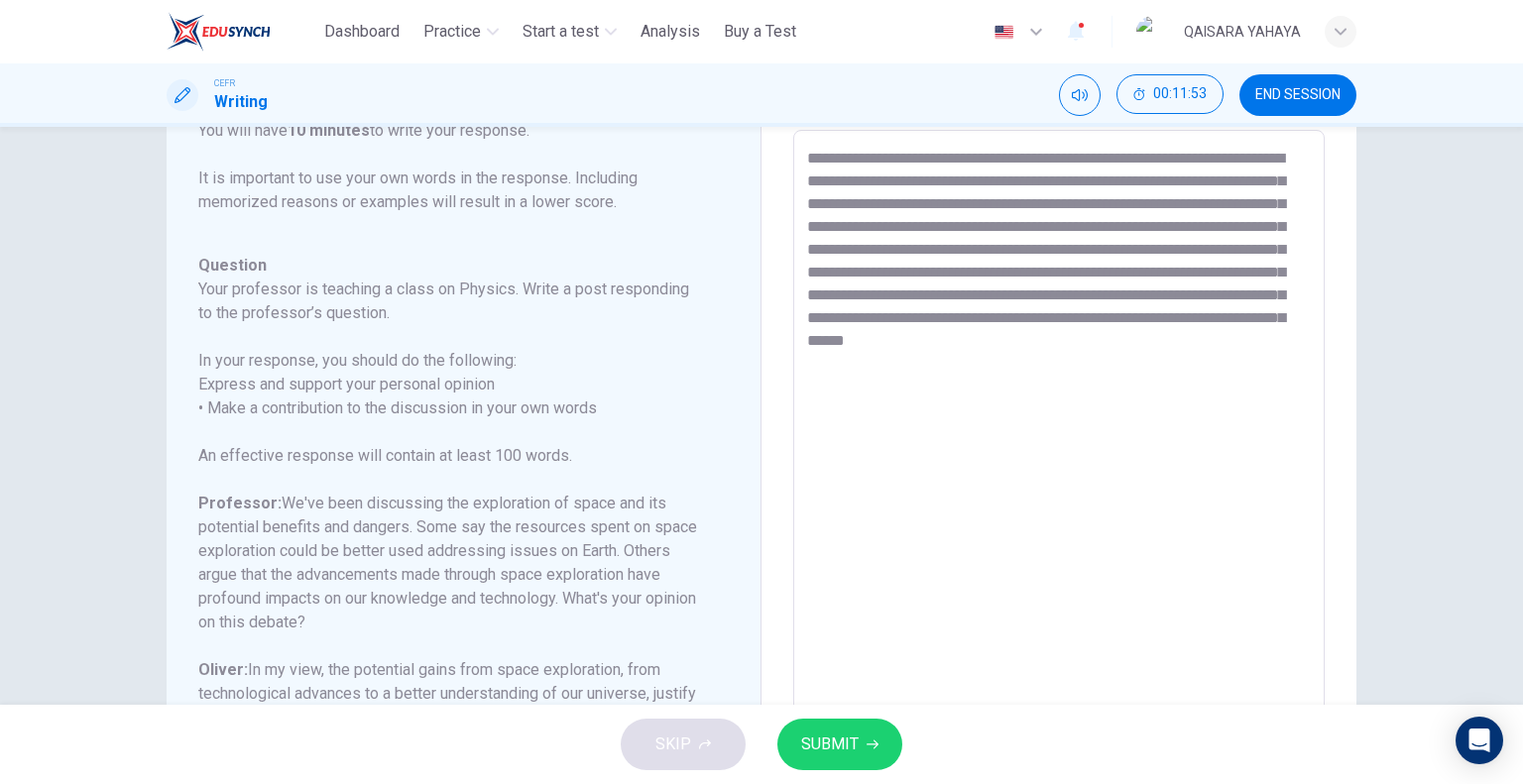 click on "**********" at bounding box center [1059, 461] 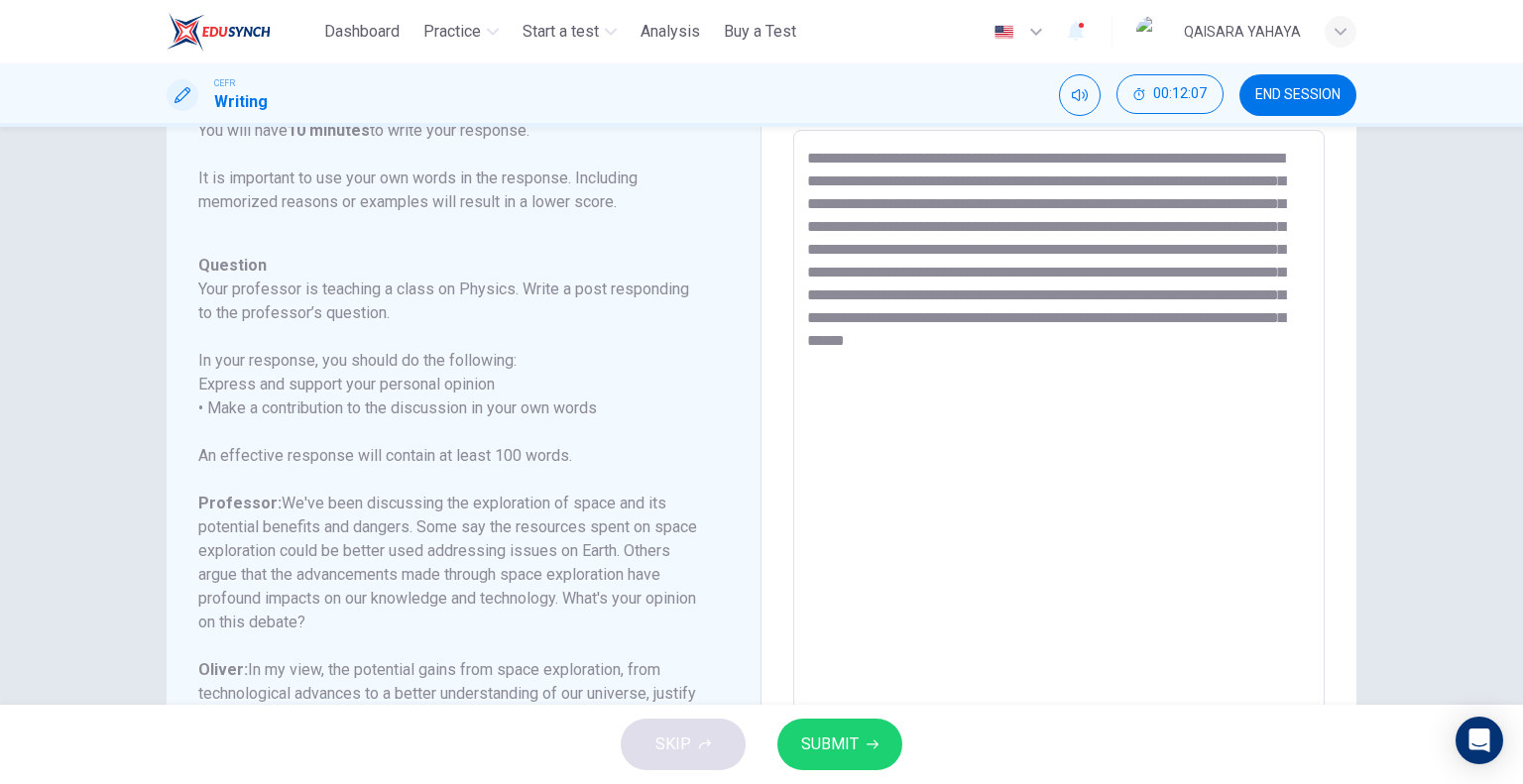 click on "**********" at bounding box center (1059, 461) 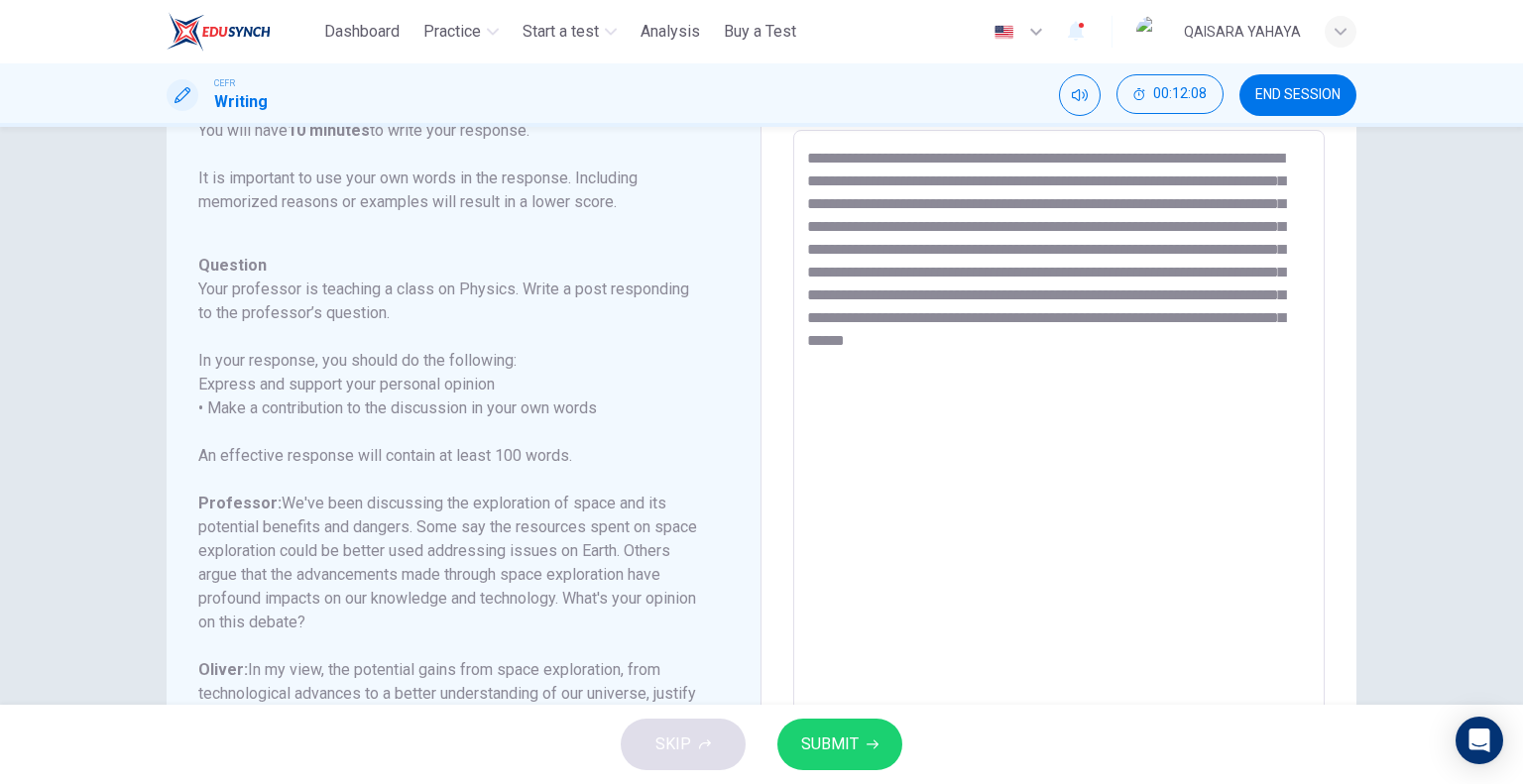 click on "**********" at bounding box center (1059, 461) 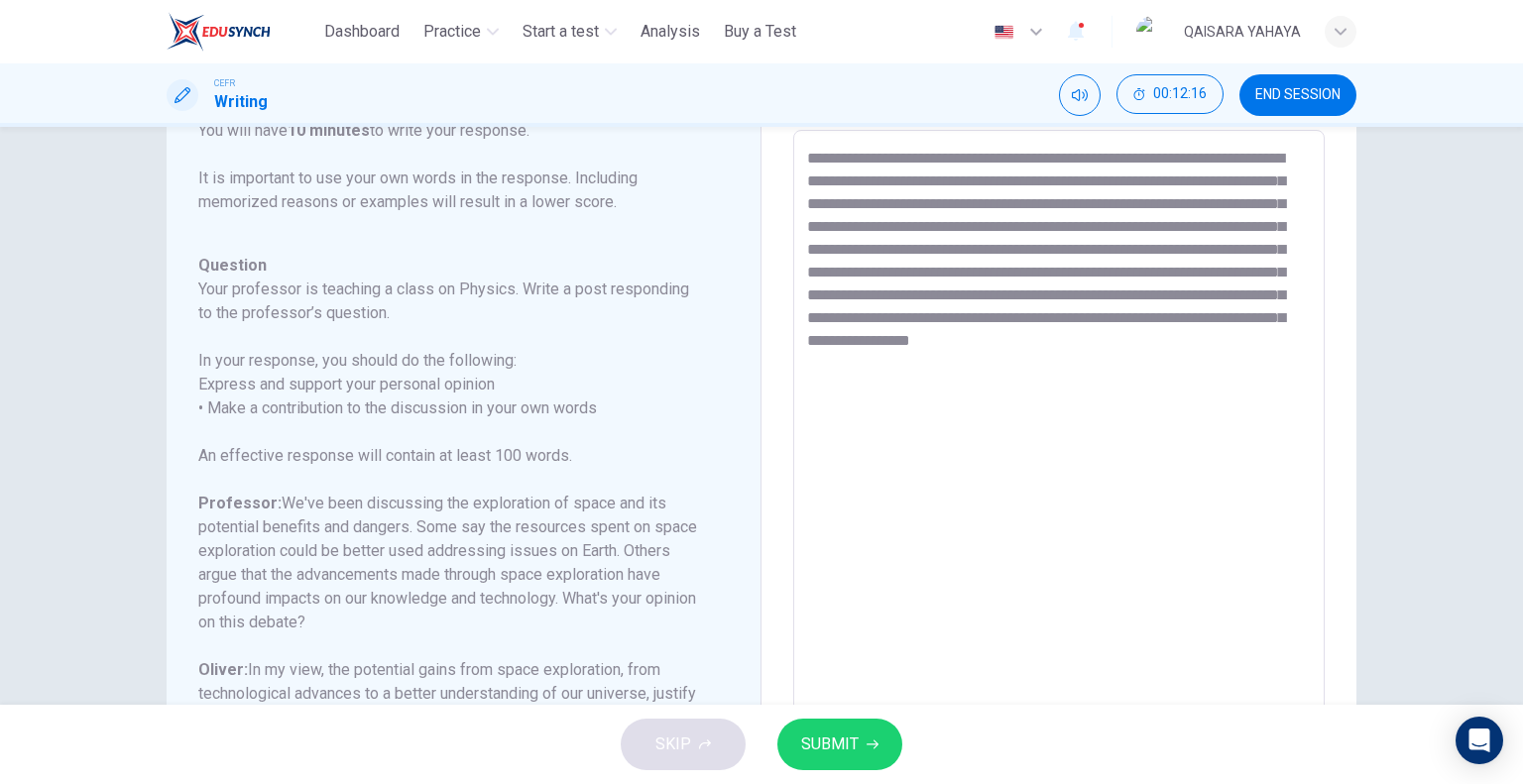 click on "**********" at bounding box center (1059, 461) 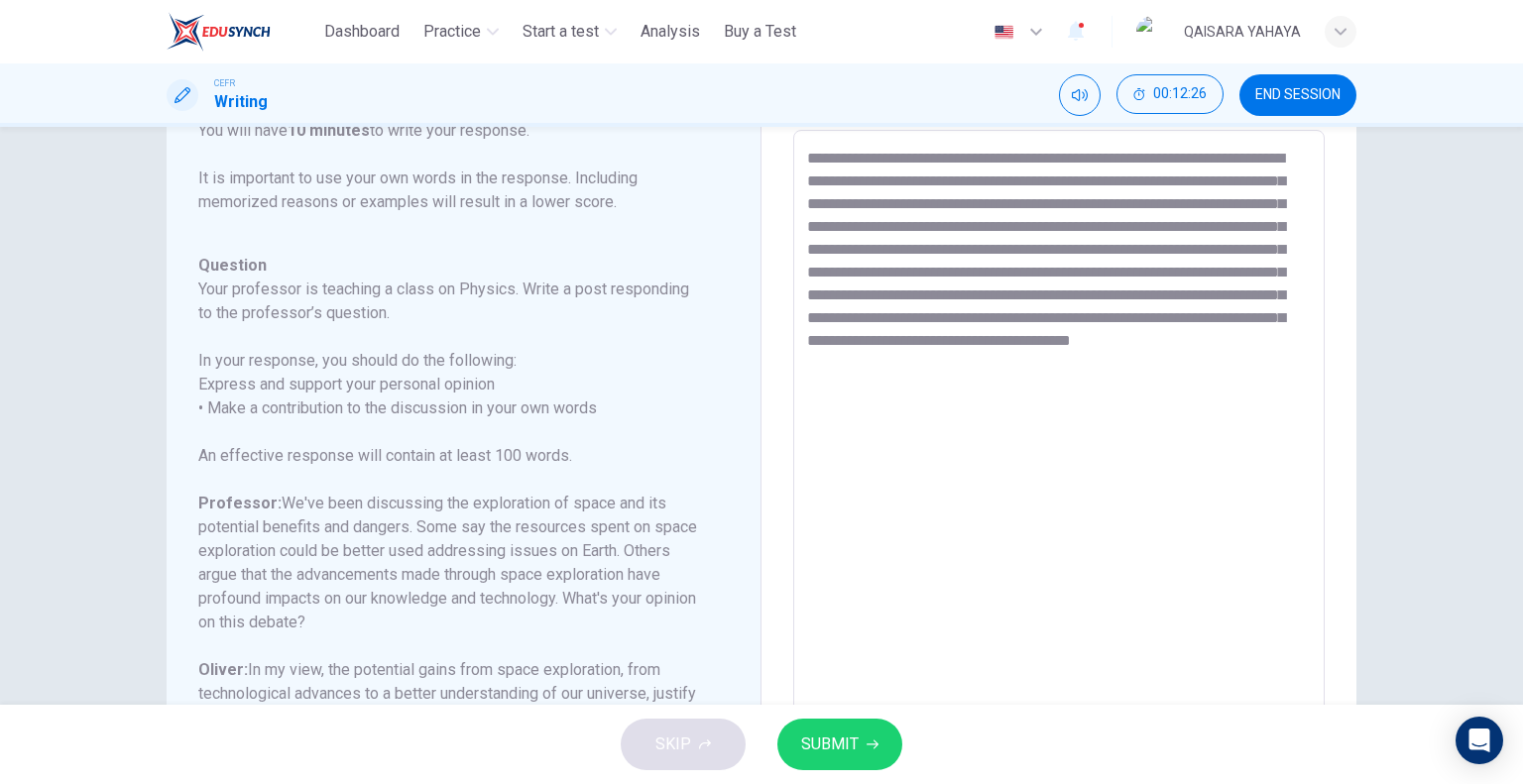 click on "**********" at bounding box center [1059, 461] 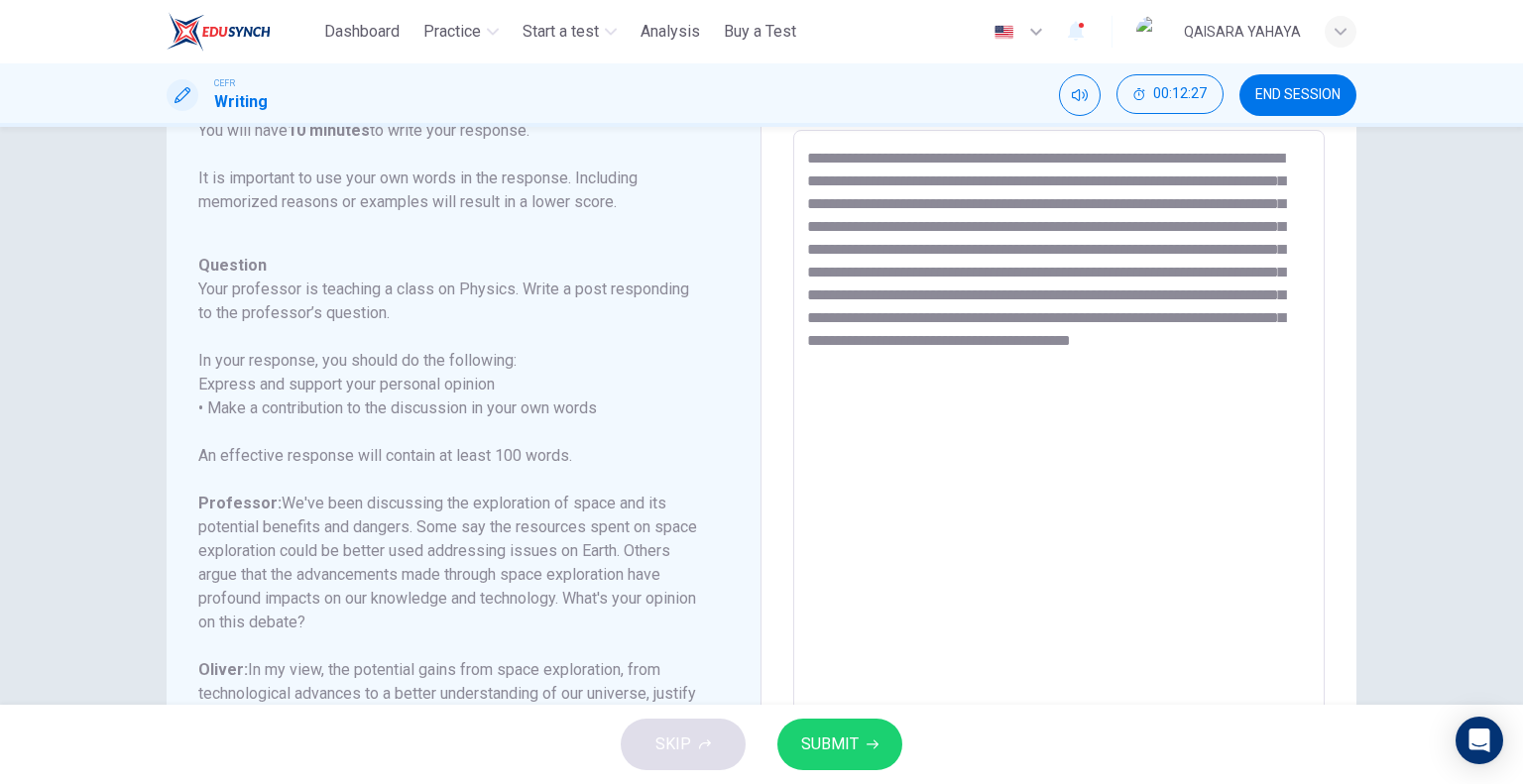 drag, startPoint x: 972, startPoint y: 316, endPoint x: 973, endPoint y: 329, distance: 13.038405 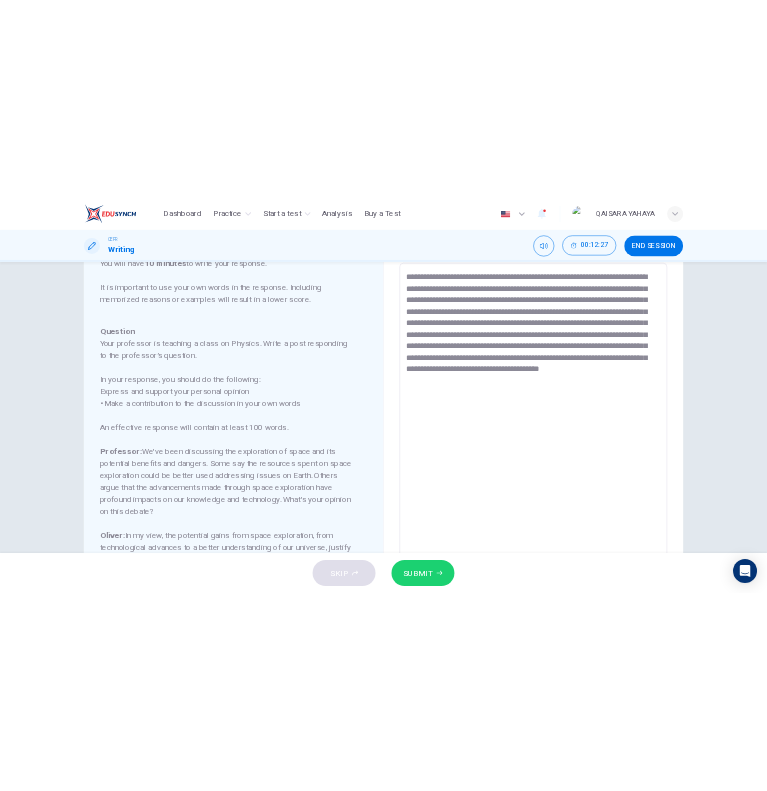 scroll, scrollTop: 0, scrollLeft: 0, axis: both 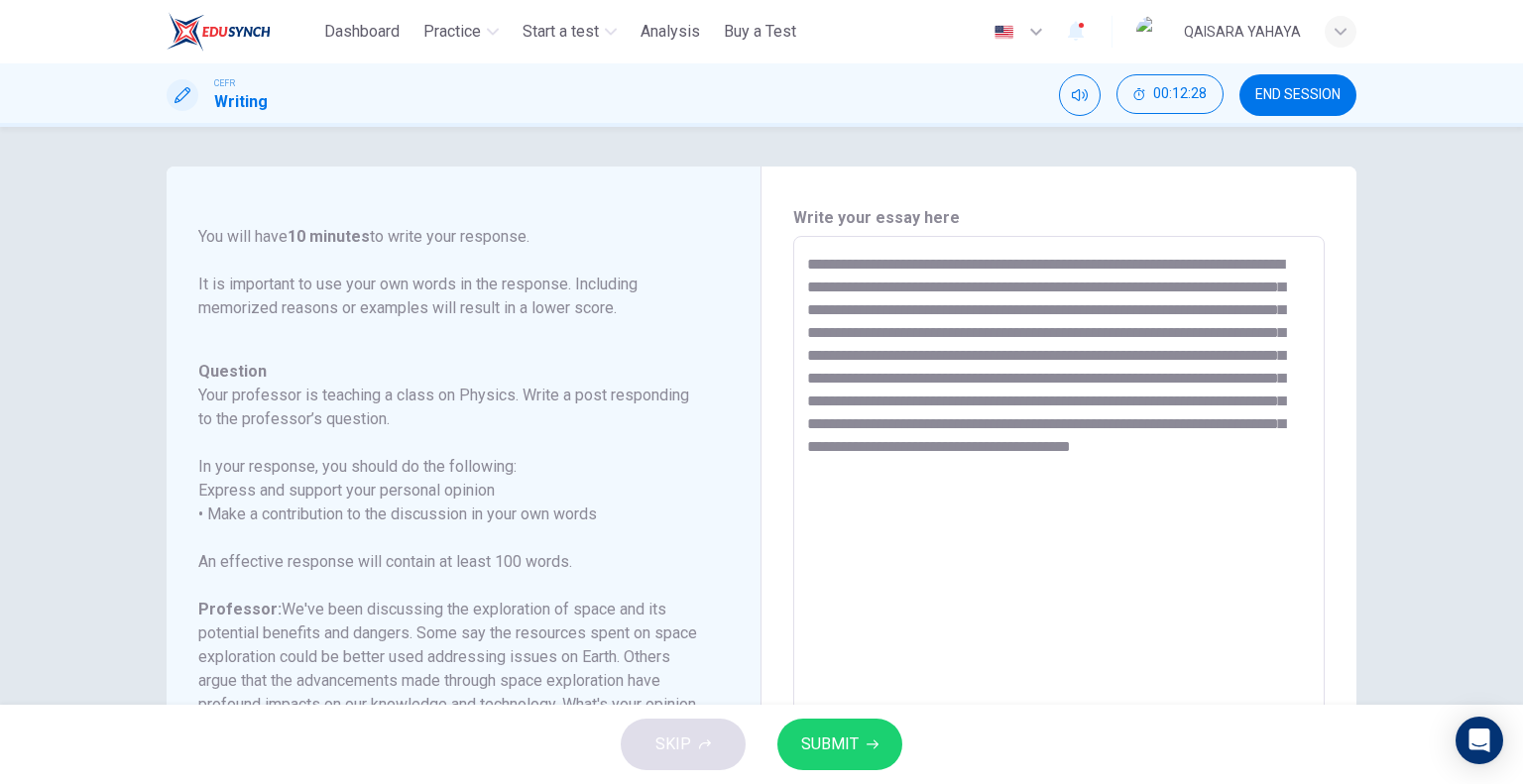 drag, startPoint x: 924, startPoint y: 325, endPoint x: 822, endPoint y: 310, distance: 103.097 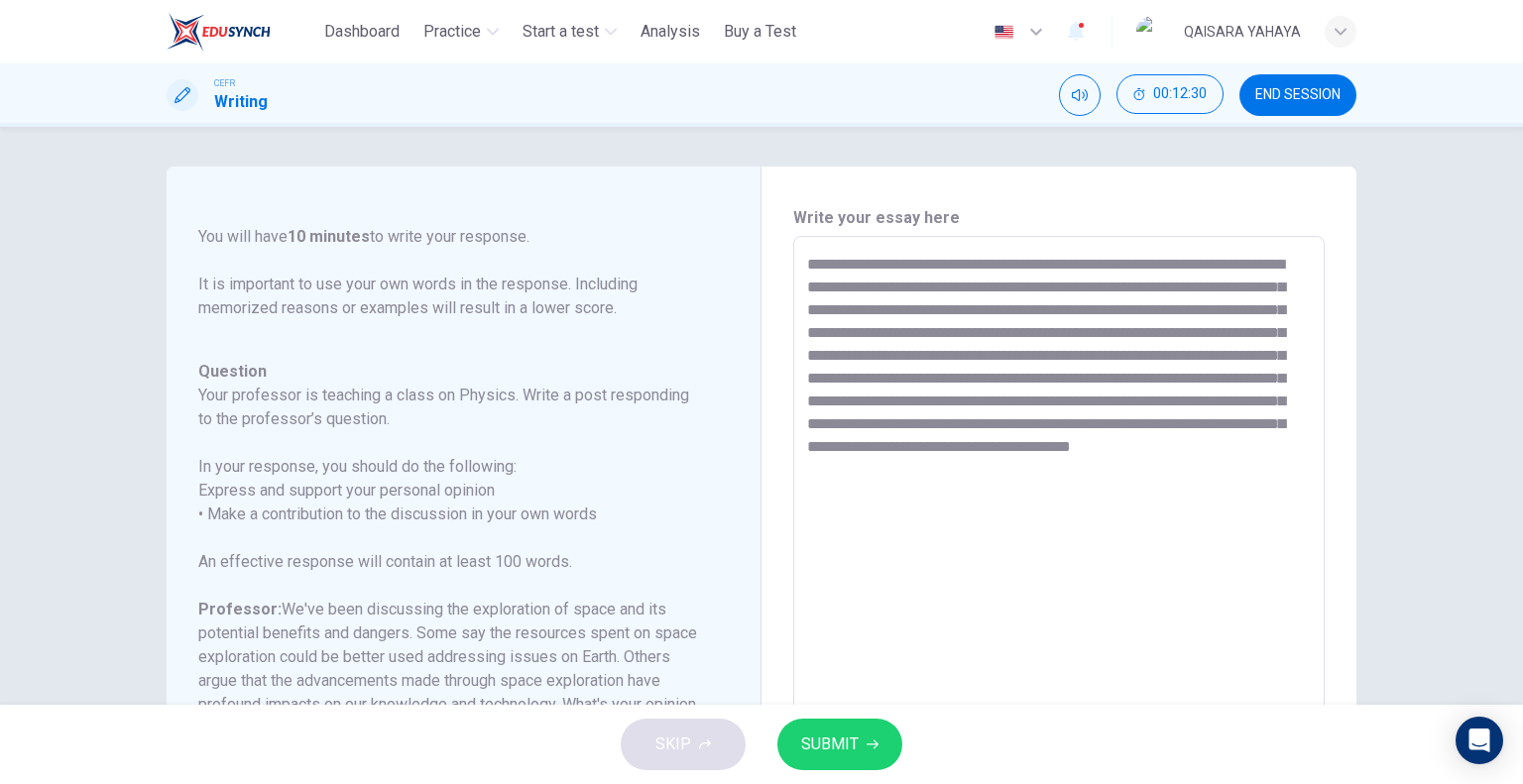 click on "**********" at bounding box center (1059, 567) 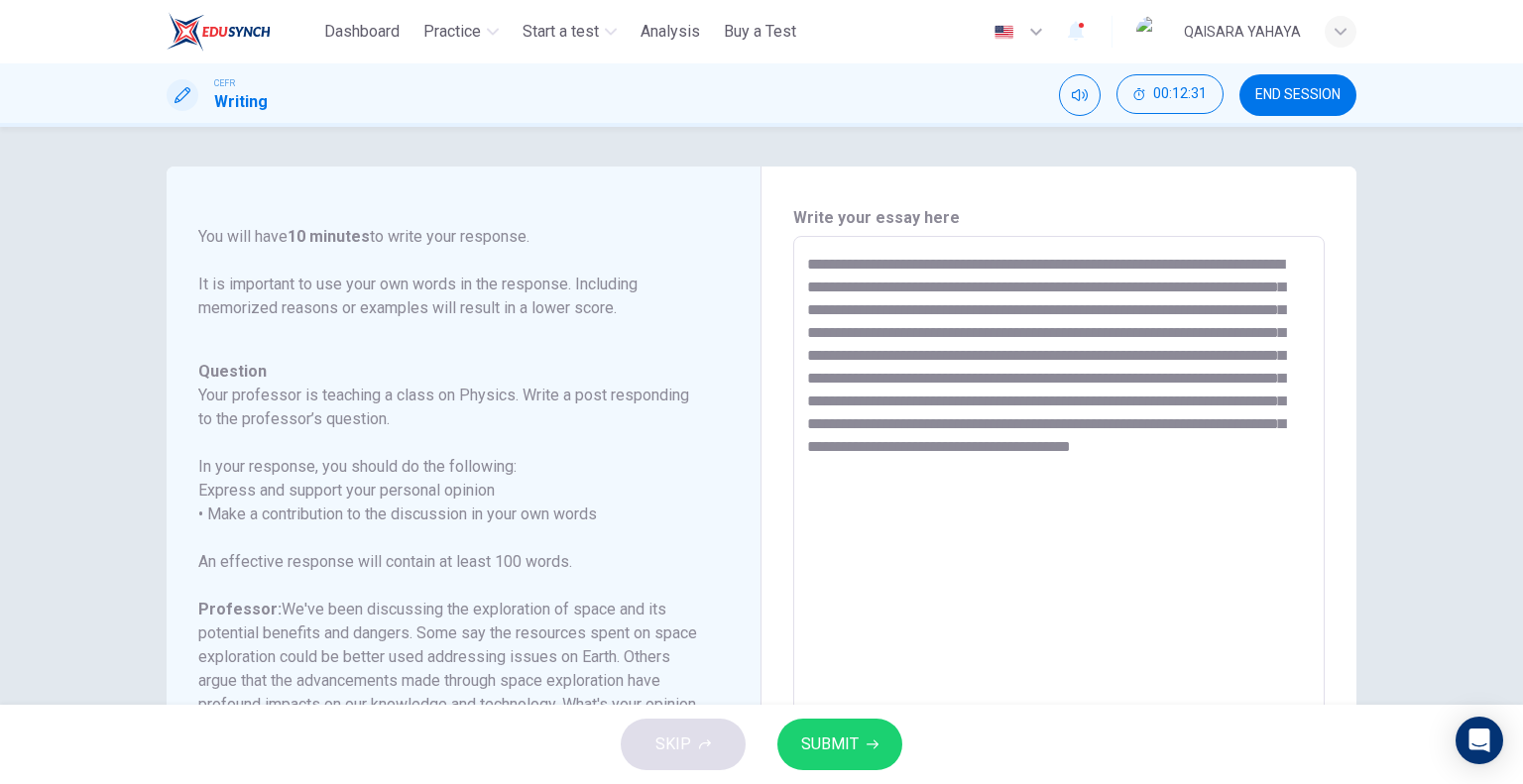 type on "**********" 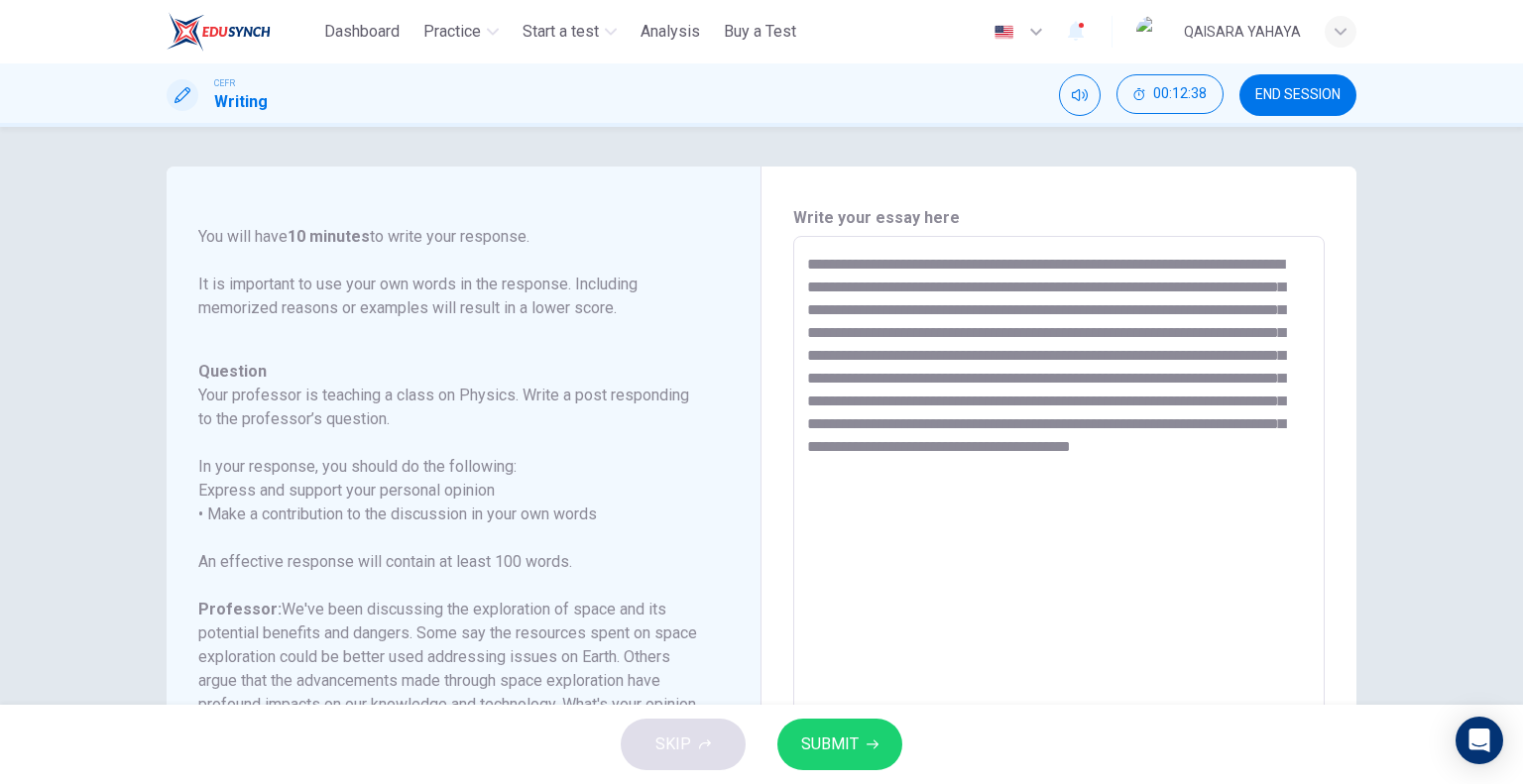 click on "**********" at bounding box center [1059, 567] 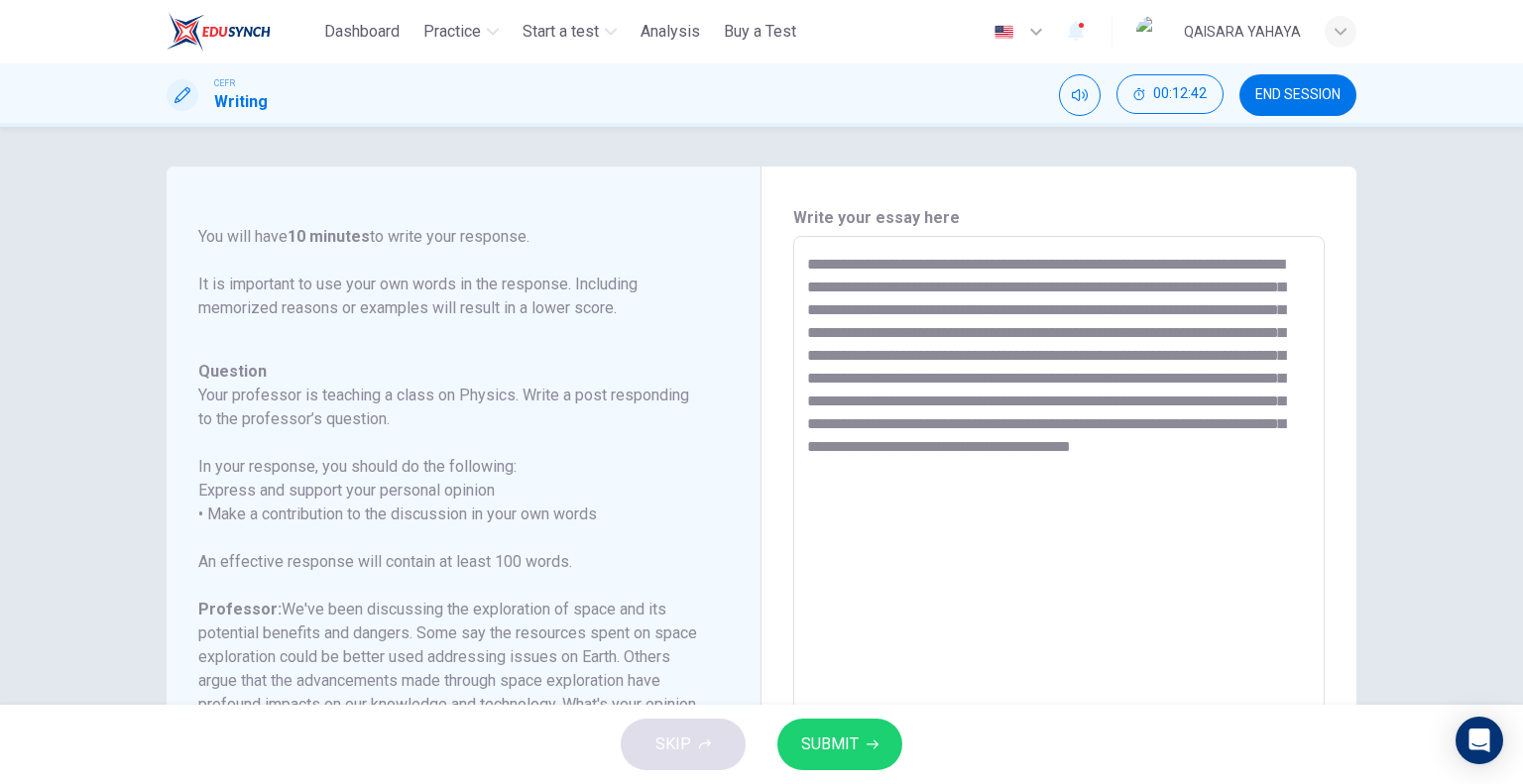 drag, startPoint x: 964, startPoint y: 492, endPoint x: 809, endPoint y: 259, distance: 279.84639 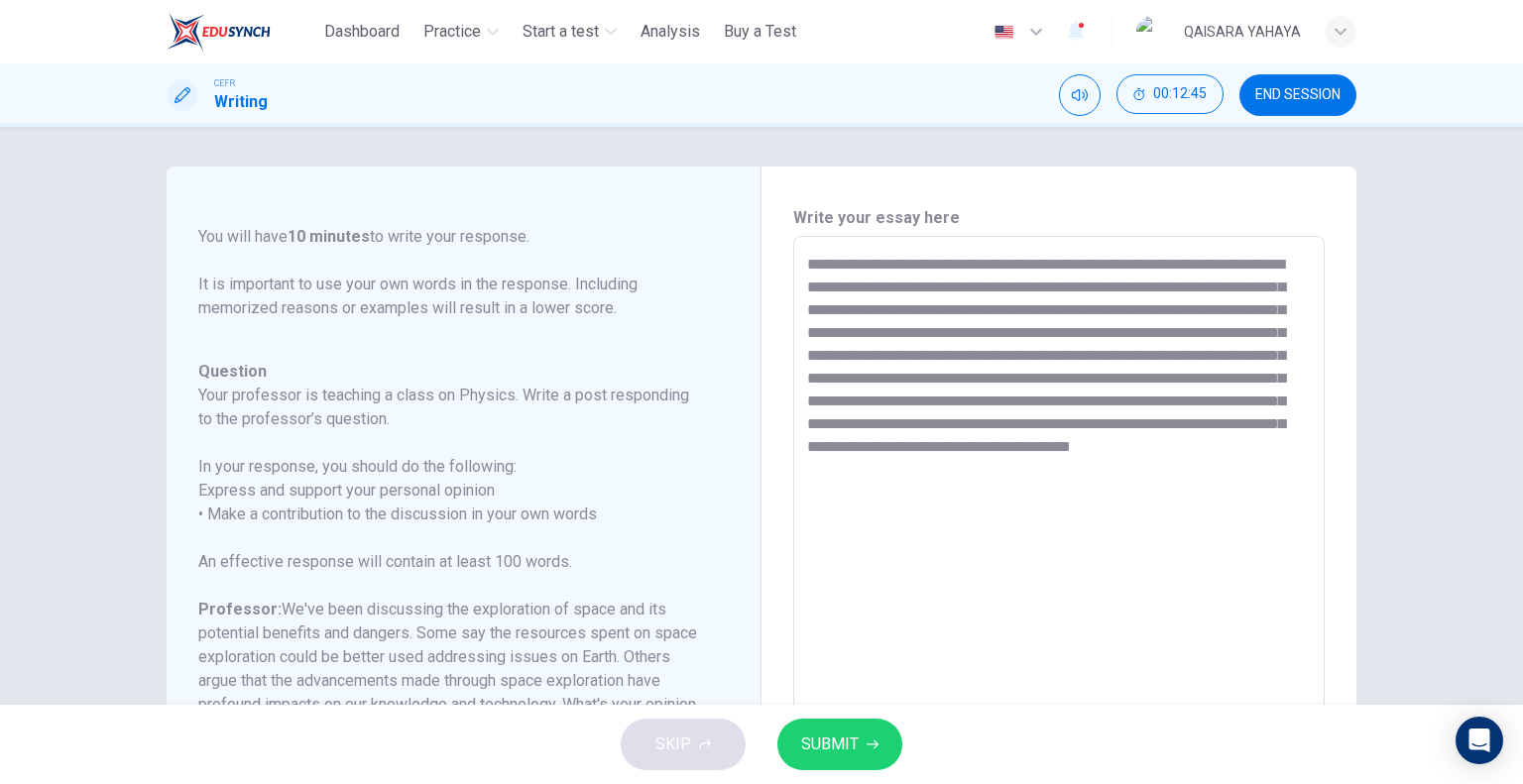 click on "Question   1 Question Type :   Writing for an Academic Discussion Directions For this task, you will read an online discussion. A professor has posted a question about a topic, and some classmates have responded with their ideas. Write a response that contributes to the discussion. You will have  10 minutes  to write your response.  It is important to use your own words in the response. Including memorized reasons or examples will result in a lower score. Question : Your professor is teaching a class on Physics. Write a post responding to the professor’s question. In your response, you should do the following:
• Express and support your personal opinion
• Make a contribution to the discussion in your own words An effective response will contain at least 100 words. Professor: [NAME]:  In my view, the potential gains from space exploration, from technological advances to a better understanding of our universe, justify the expenditure. [NAME]: Question In your response, you should do the following: * ​" at bounding box center (762, 415) 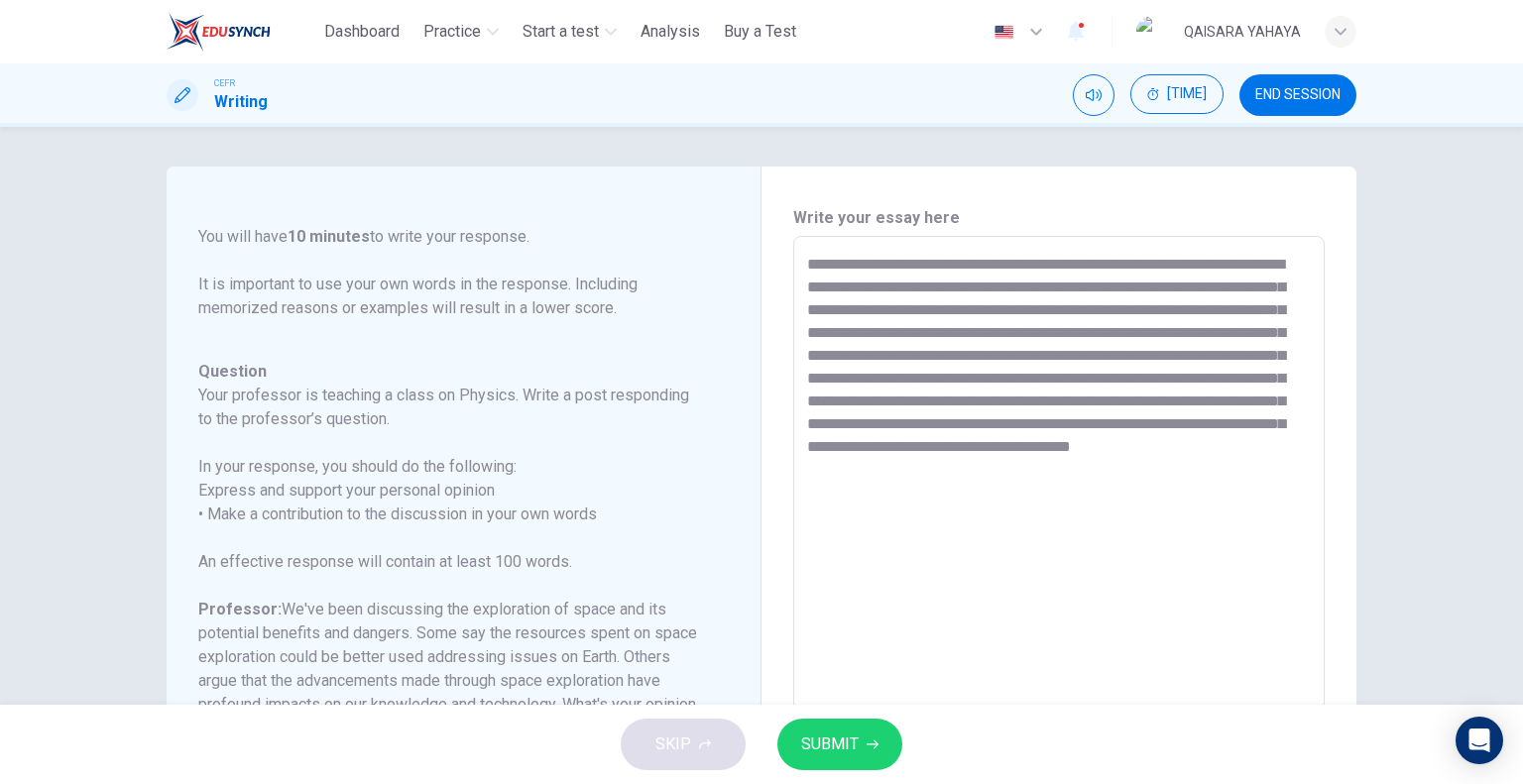 click on "Your professor is teaching a class on Physics. Write a post responding to the professor’s question." at bounding box center [451, 407] 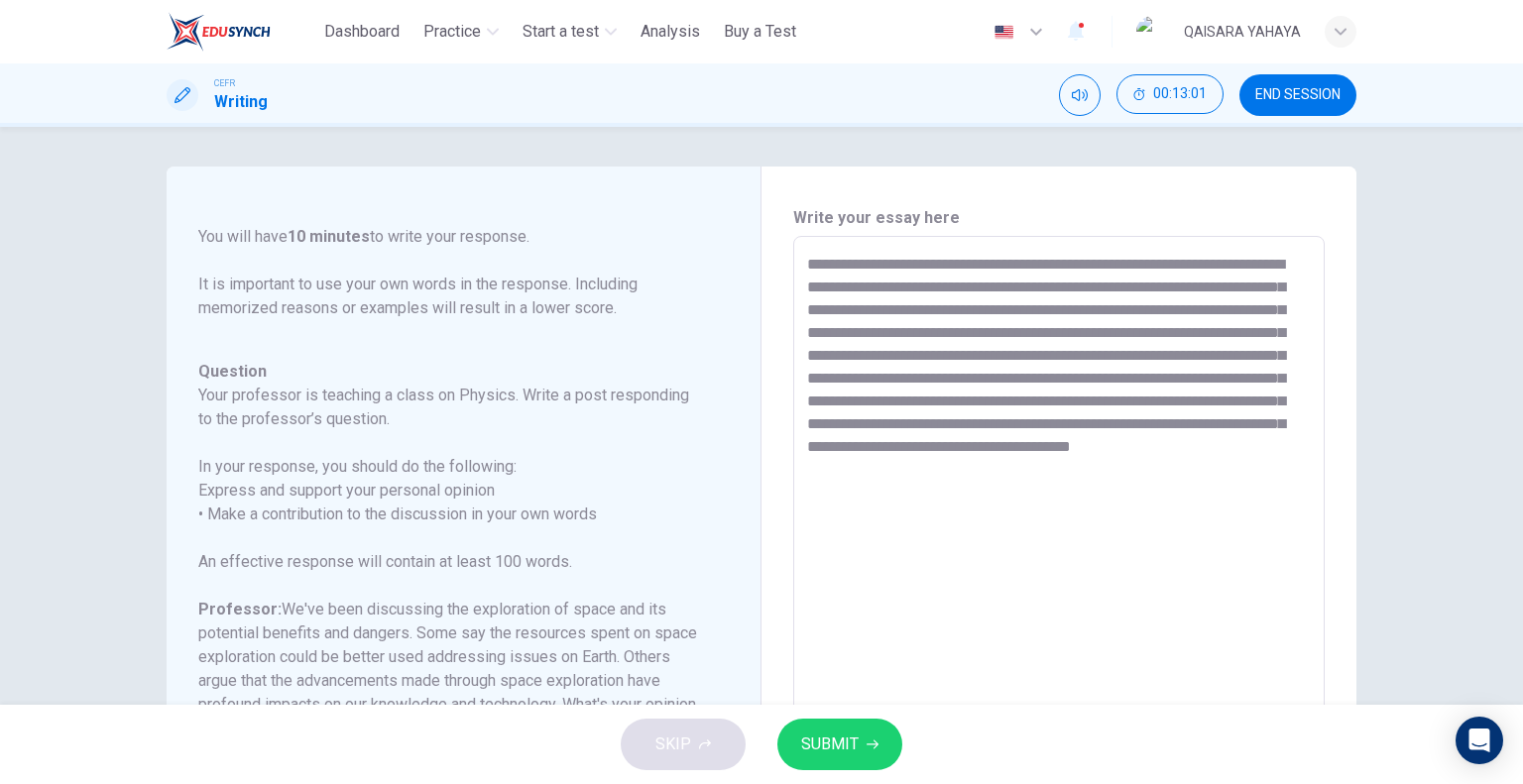 click on "SUBMIT" at bounding box center [830, 744] 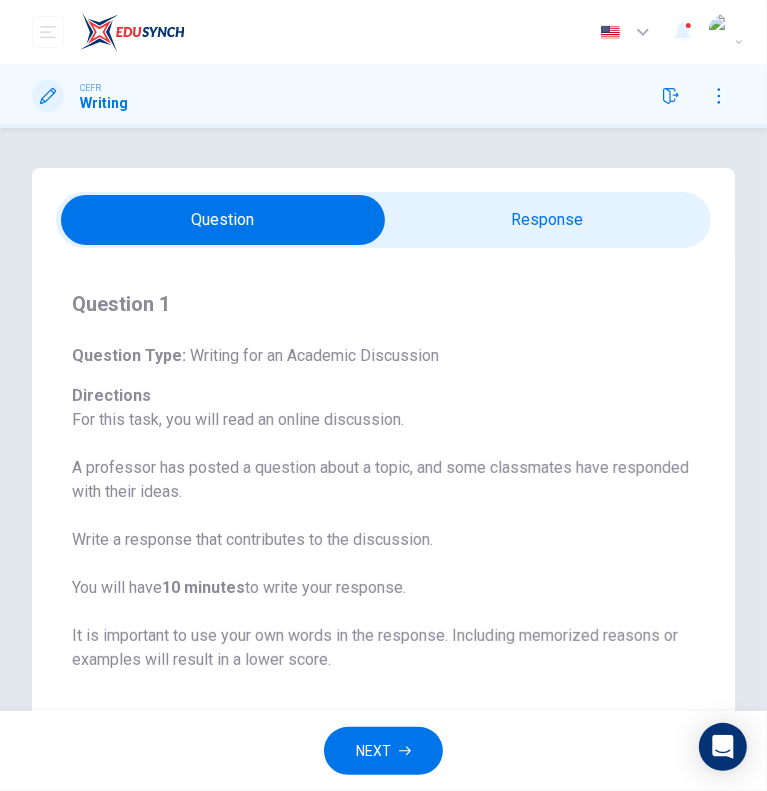 scroll, scrollTop: 141, scrollLeft: 0, axis: vertical 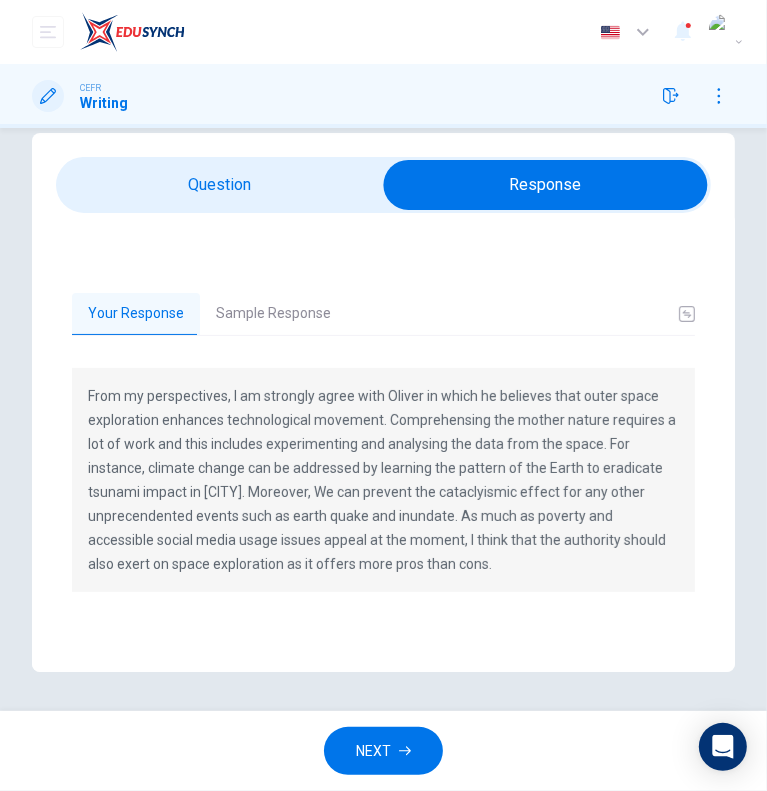click on "From my perspectives, I am strongly agree with Oliver in which he believes that outer space exploration enhances technological movement. Comprehensing the mother nature requires a lot of work and this includes experimenting and analysing the data from the space. For instance, climate change can be addressed by learning the pattern of the Earth to eradicate tsunami impact in [CITY]. Moreover, We can prevent the cataclyismic effect for any other unprecendented events such as earth quake and inundate. As much as poverty and accessible social media usage issues appeal at the moment, I think that the authority should also exert on space exploration as it offers more pros than cons." at bounding box center (383, 480) 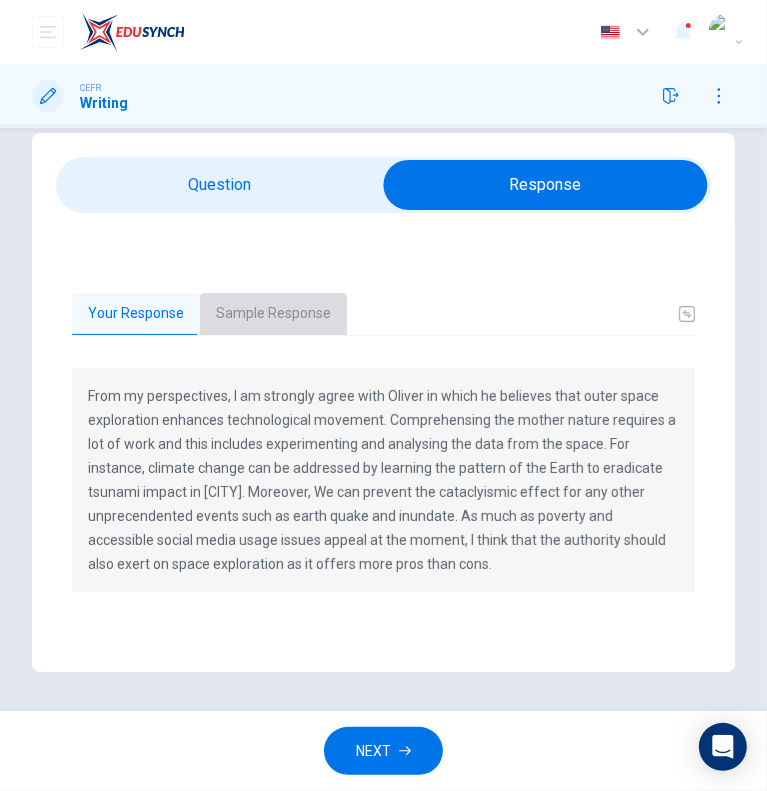 click on "Sample Response" at bounding box center [273, 314] 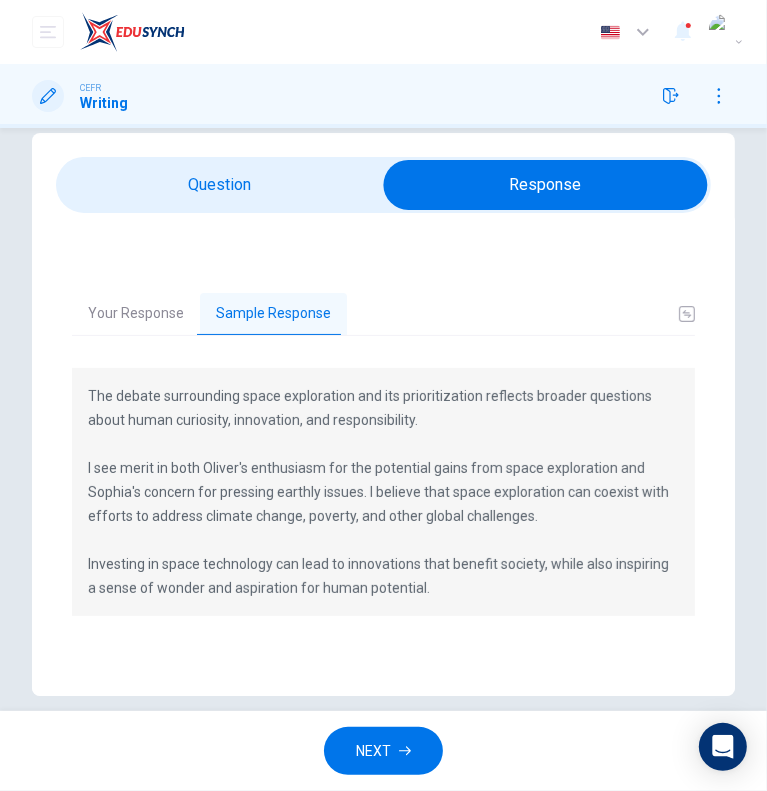 scroll, scrollTop: 59, scrollLeft: 0, axis: vertical 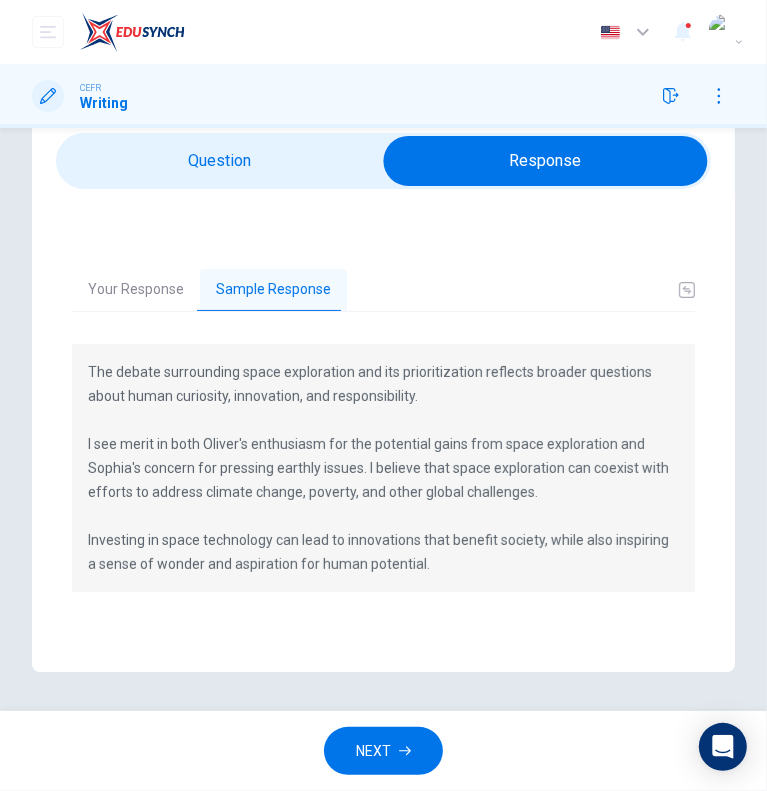 drag, startPoint x: 364, startPoint y: 524, endPoint x: 324, endPoint y: 495, distance: 49.40648 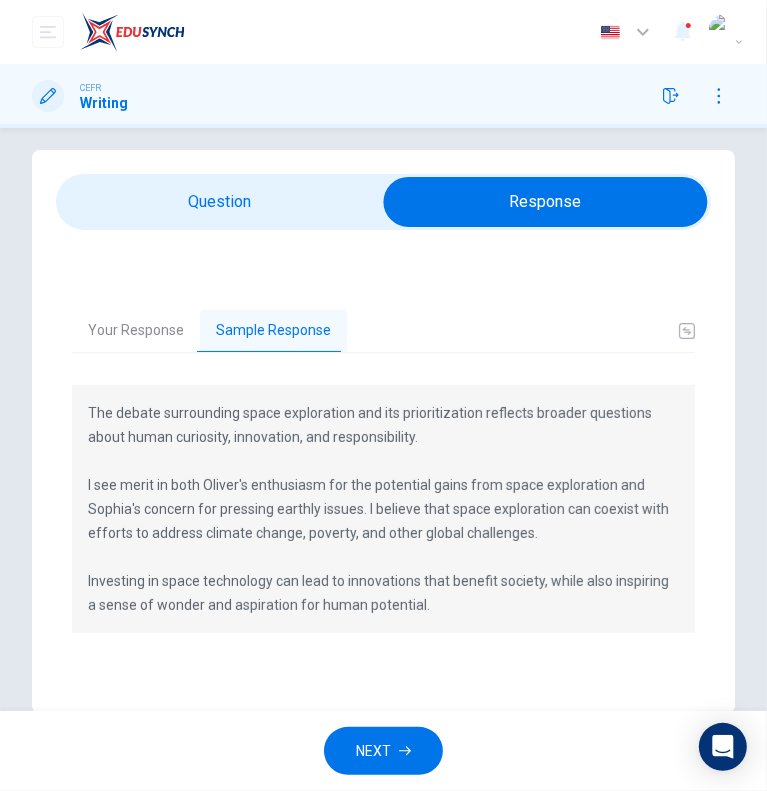 scroll, scrollTop: 0, scrollLeft: 0, axis: both 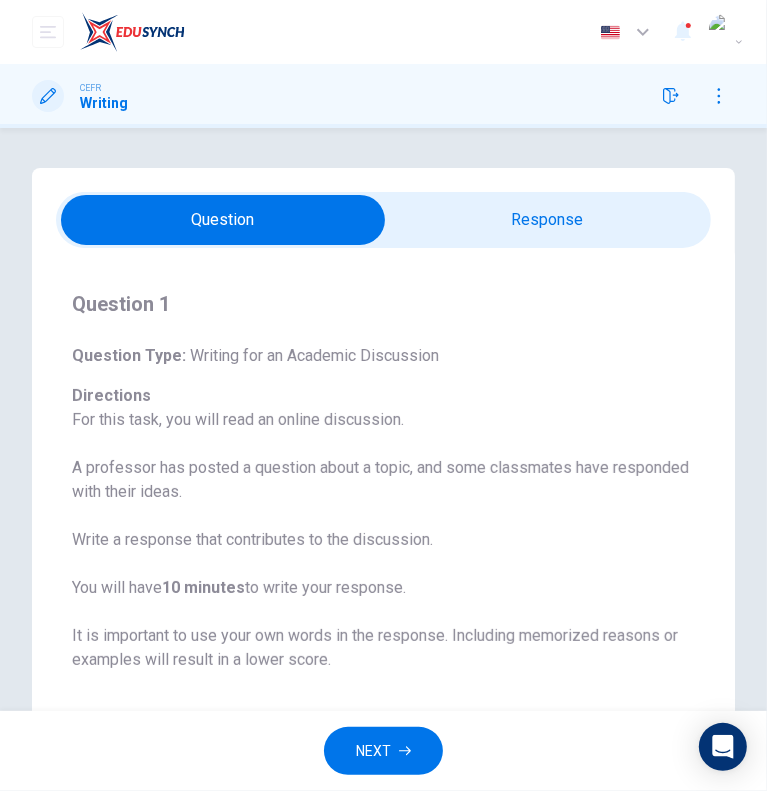 click on "Question Passage Question   1 Question Type :   Writing for an Academic Discussion Directions For this task, you will read an online discussion. A professor has posted a question about a topic, and some classmates have responded with their ideas. Write a response that contributes to the discussion. You will have  10 minutes  to write your response.  It is important to use your own words in the response. Including memorized reasons or examples will result in a lower score. Question : Your professor is teaching a class on Physics. Write a post responding to the professor’s question. In your response, you should do the following:
• Express and support your personal opinion
• Make a contribution to the discussion in your own words An effective response will contain at least 100 words. Professor: [NAME]:  In my view, the potential gains from space exploration, from technological advances to a better understanding of our universe, justify the expenditure. [NAME]: Question Professor: [NAME]: [NAME]:" at bounding box center (383, 613) 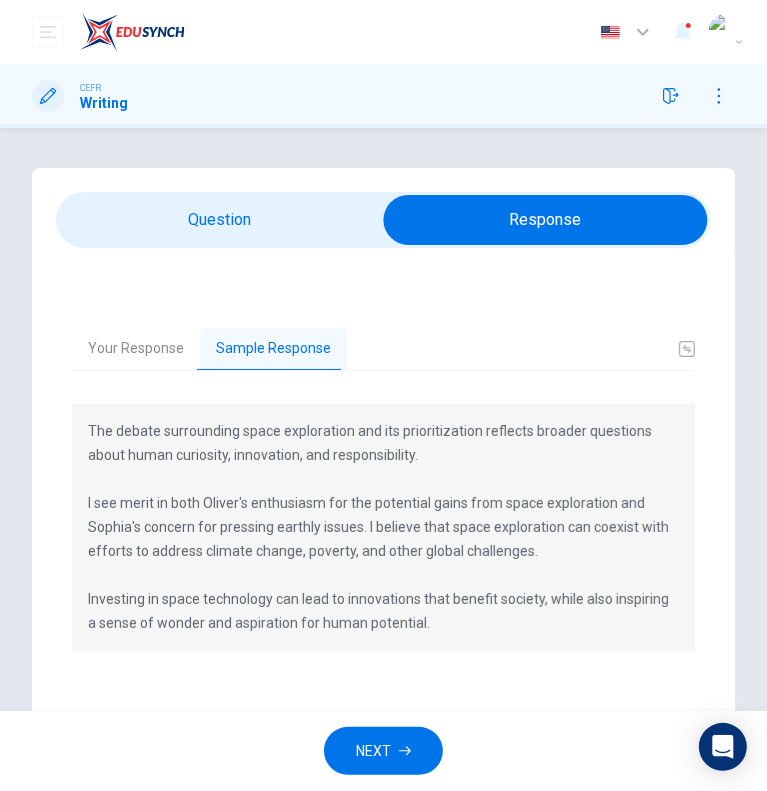 click on "Your Response" at bounding box center [136, 349] 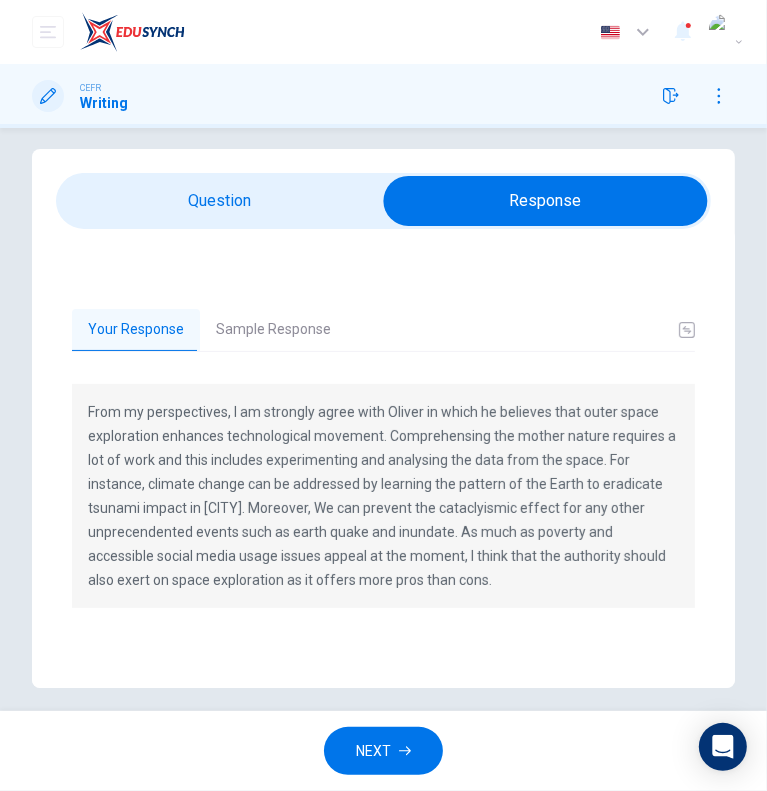 scroll, scrollTop: 35, scrollLeft: 0, axis: vertical 